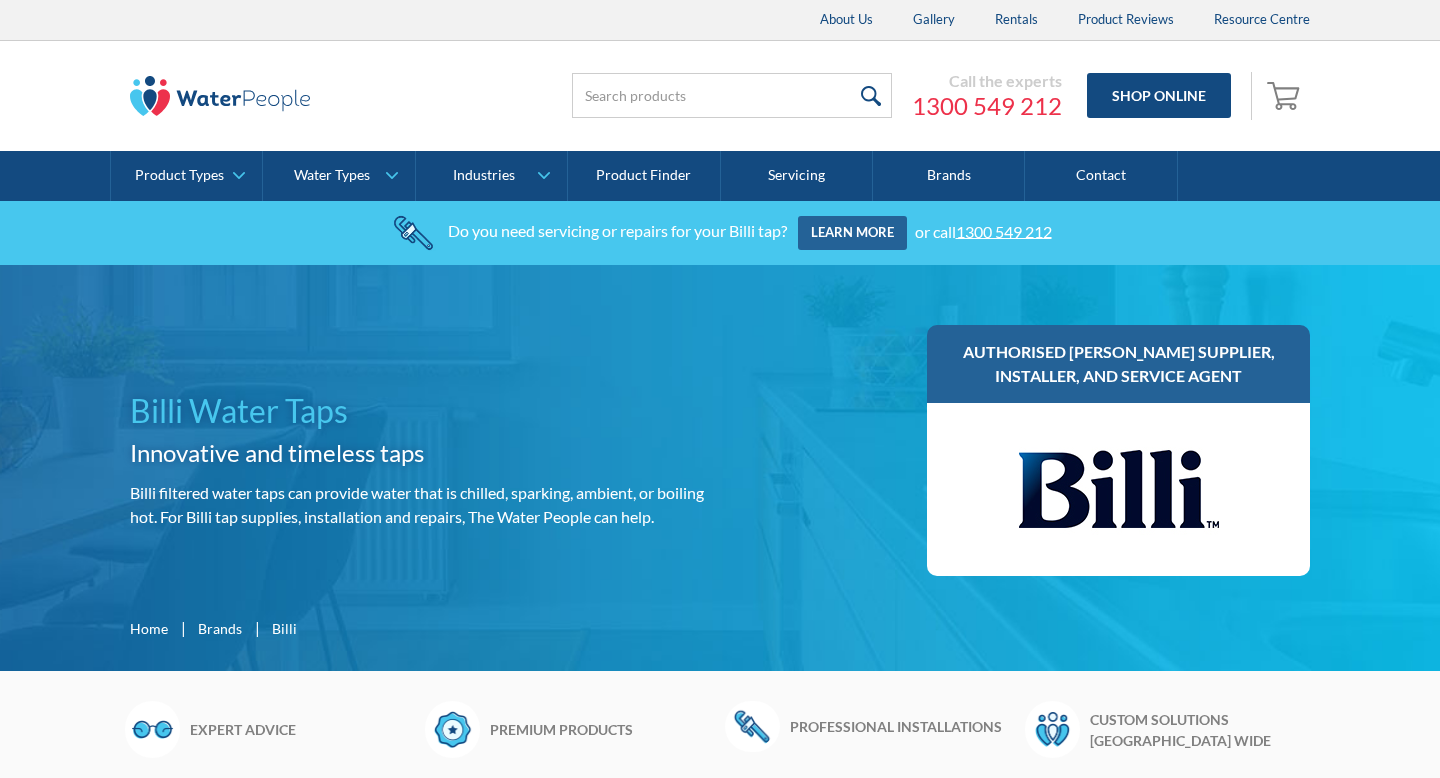 scroll, scrollTop: 0, scrollLeft: 0, axis: both 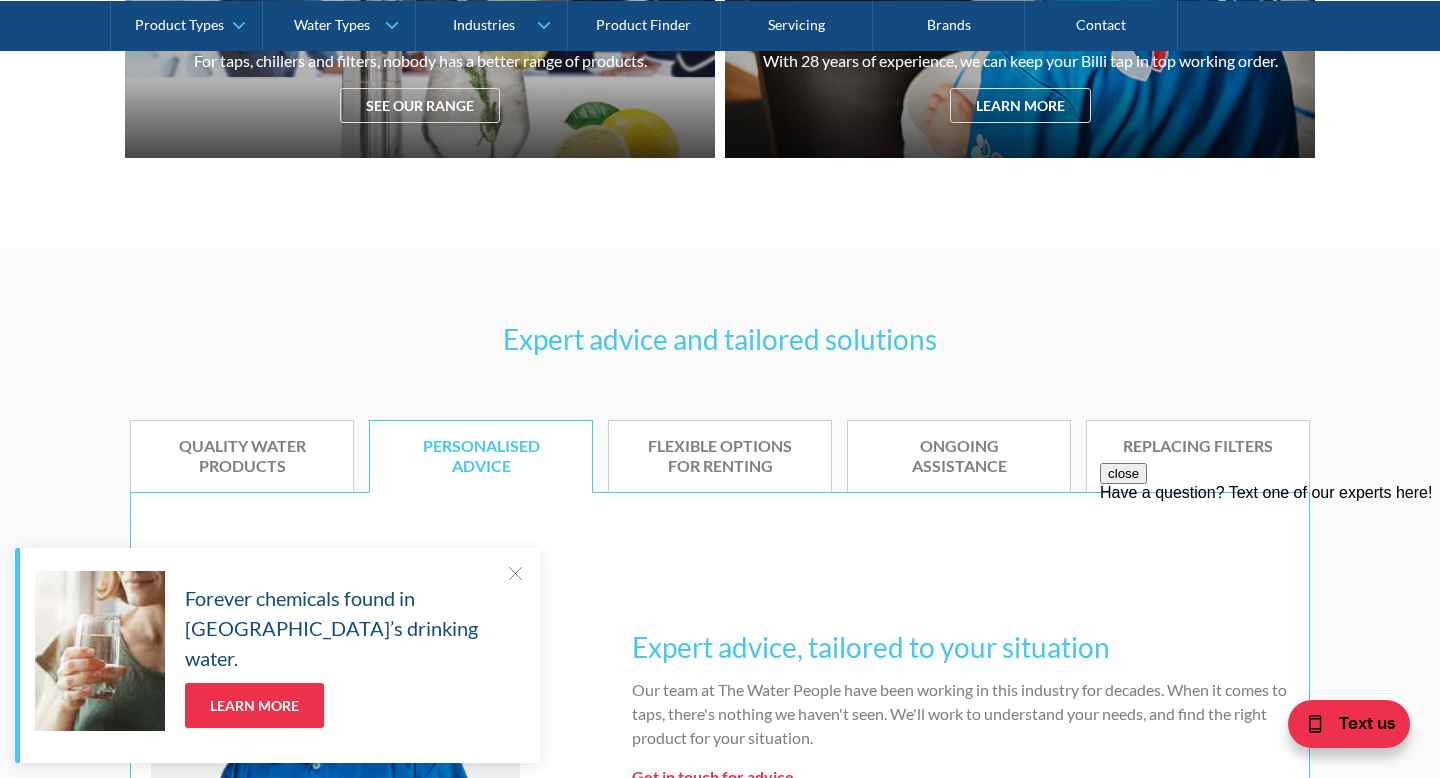 click on "Forever chemicals found in Australia’s drinking water. Learn More" at bounding box center [280, 650] 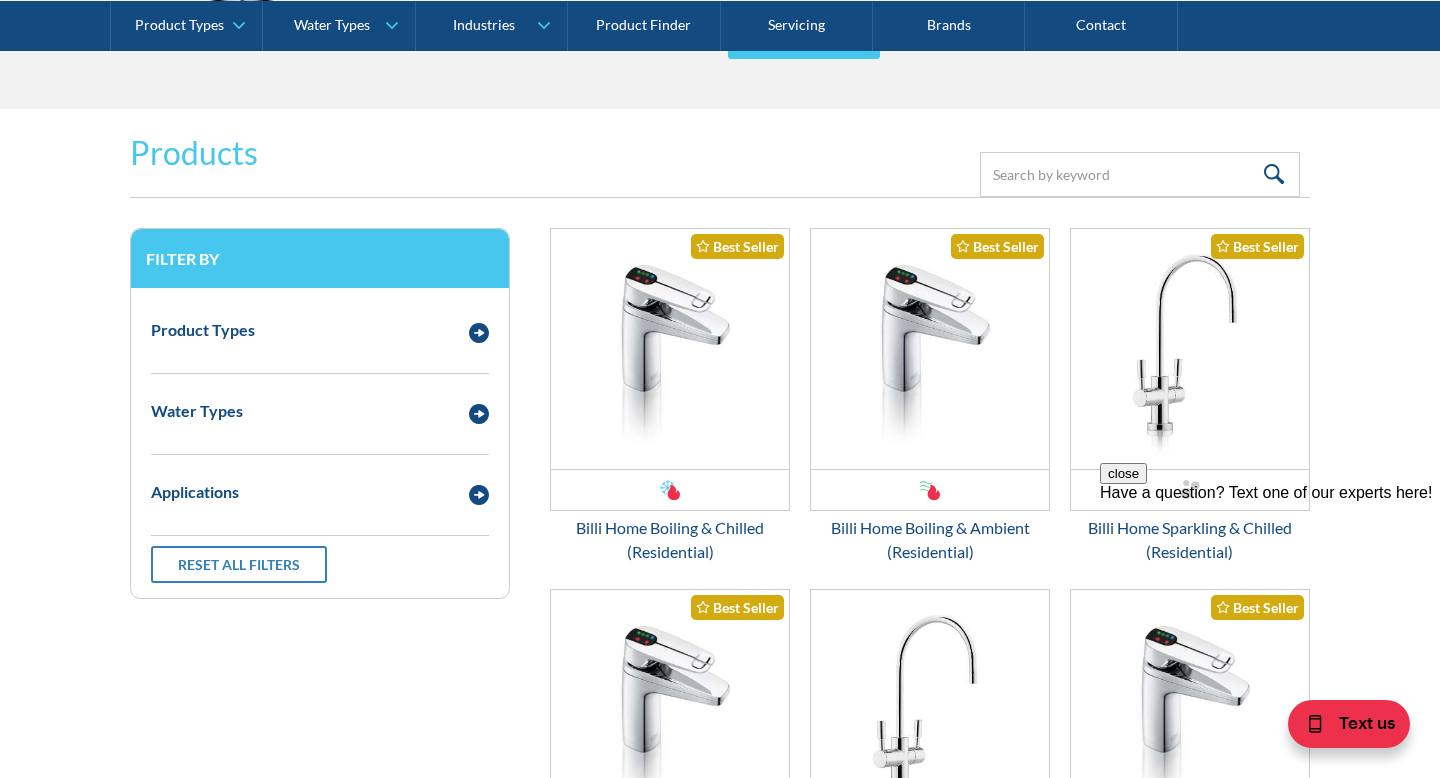 scroll, scrollTop: 2530, scrollLeft: 0, axis: vertical 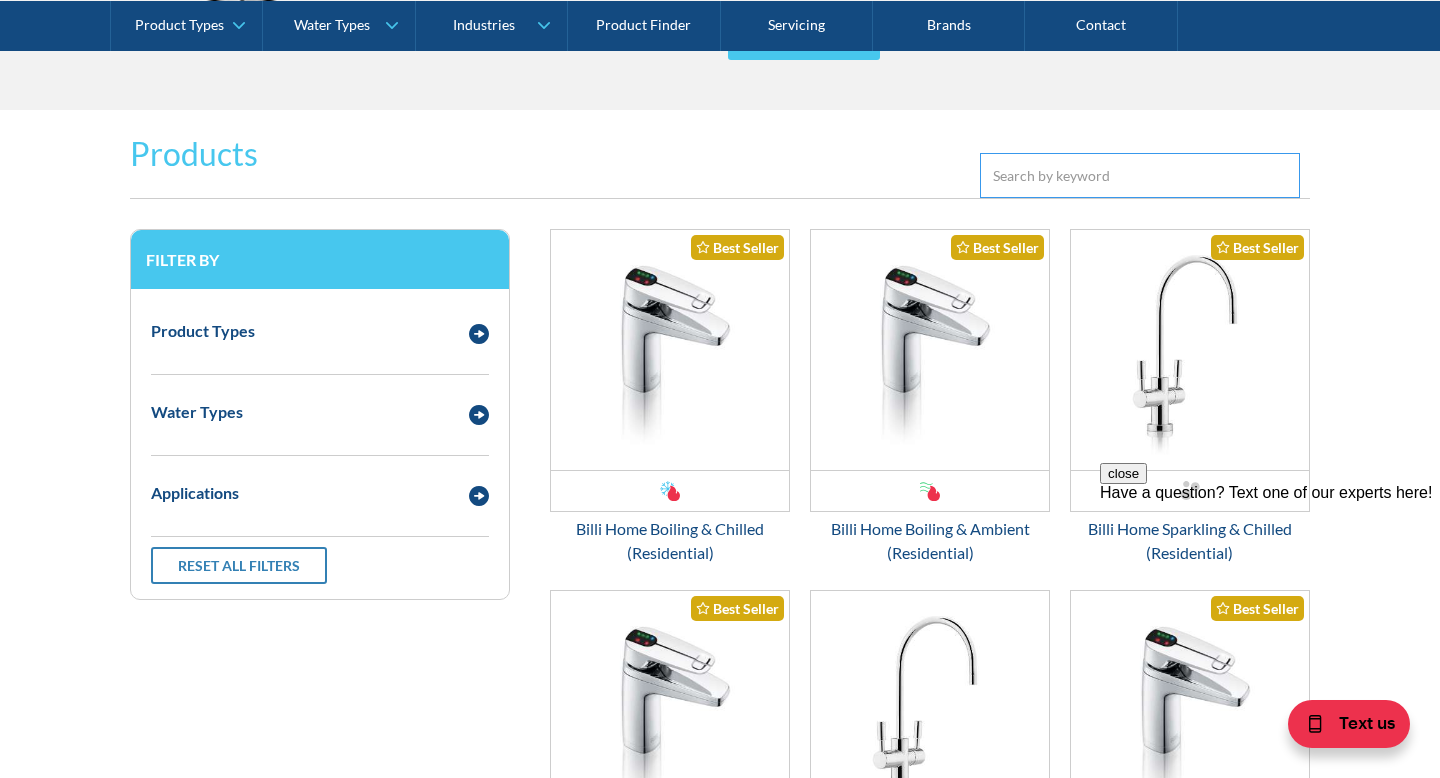 click at bounding box center (1140, 175) 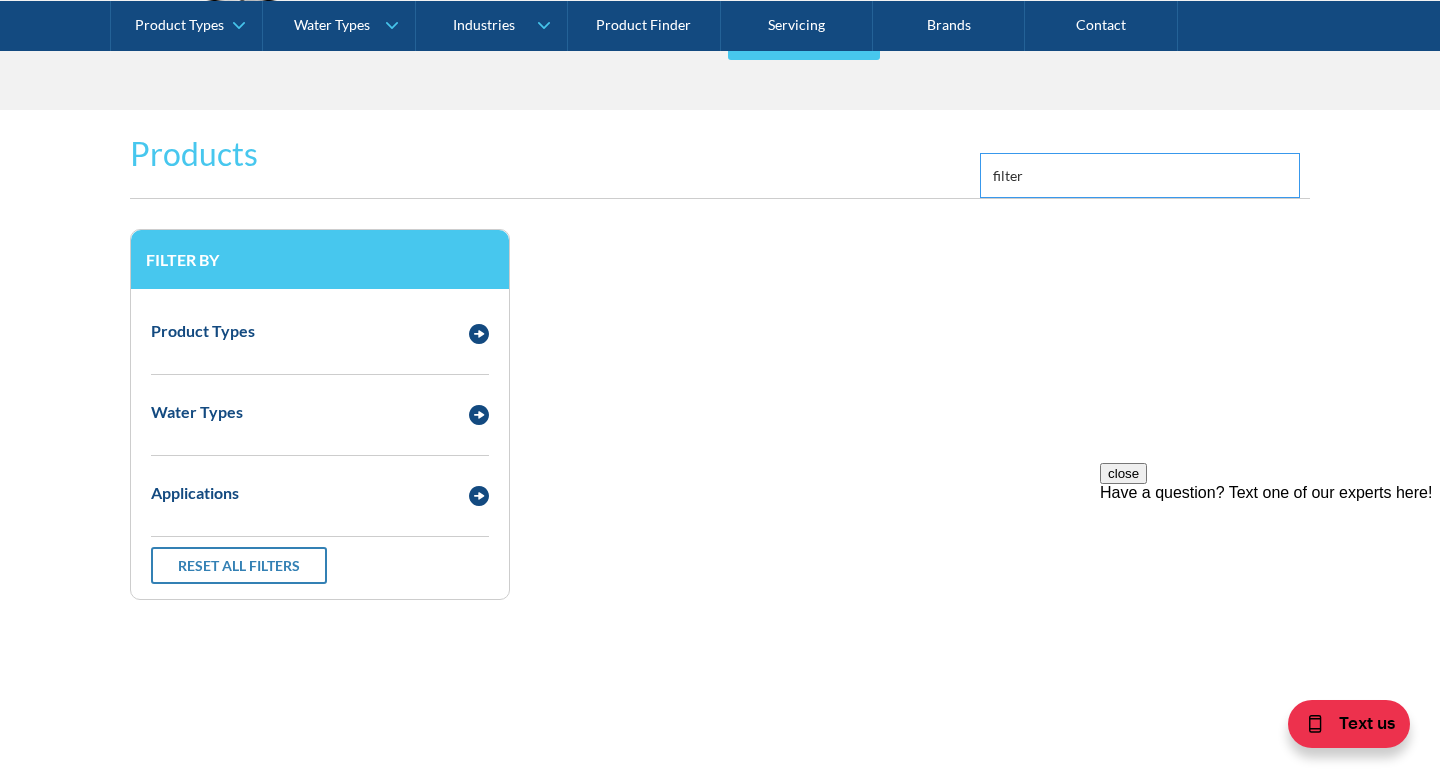 type on "filter" 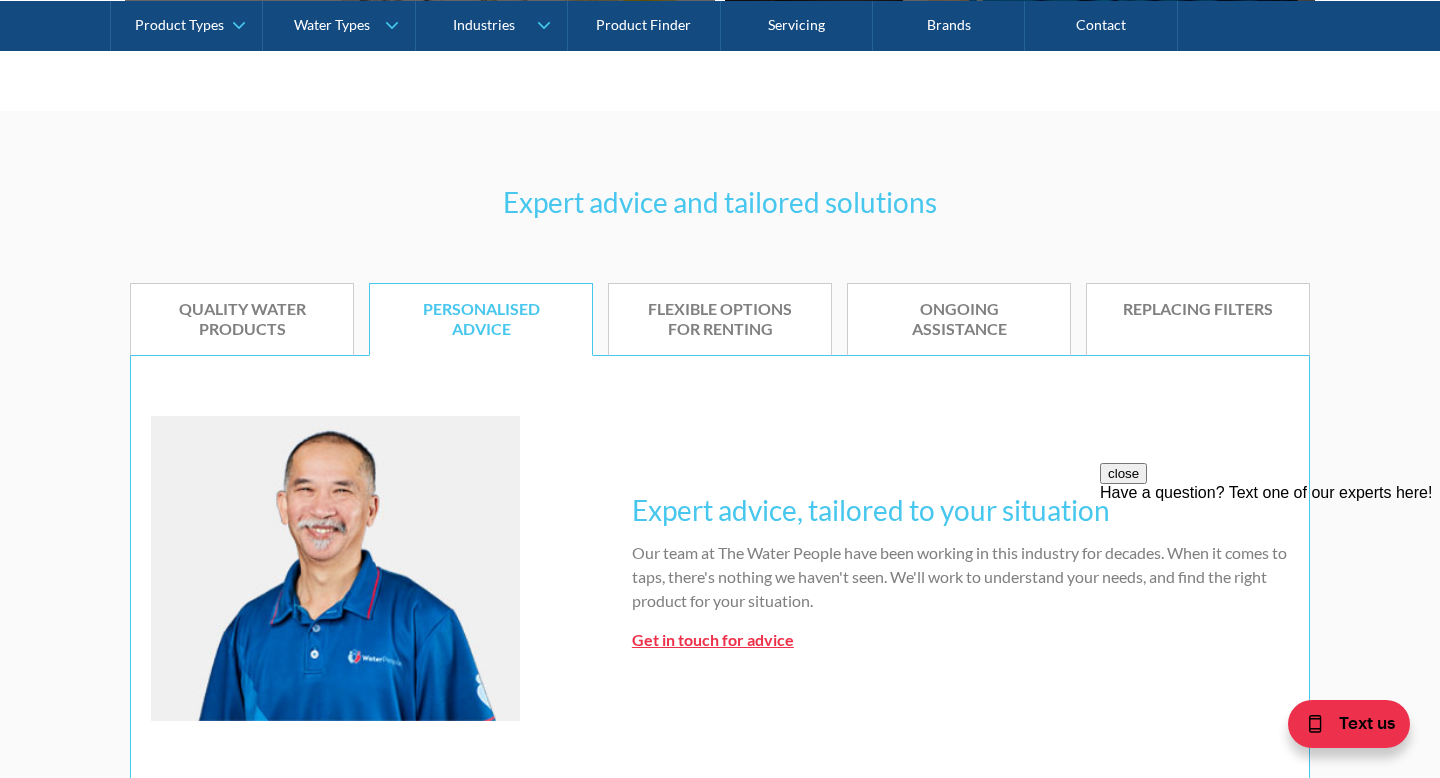 scroll, scrollTop: 864, scrollLeft: 0, axis: vertical 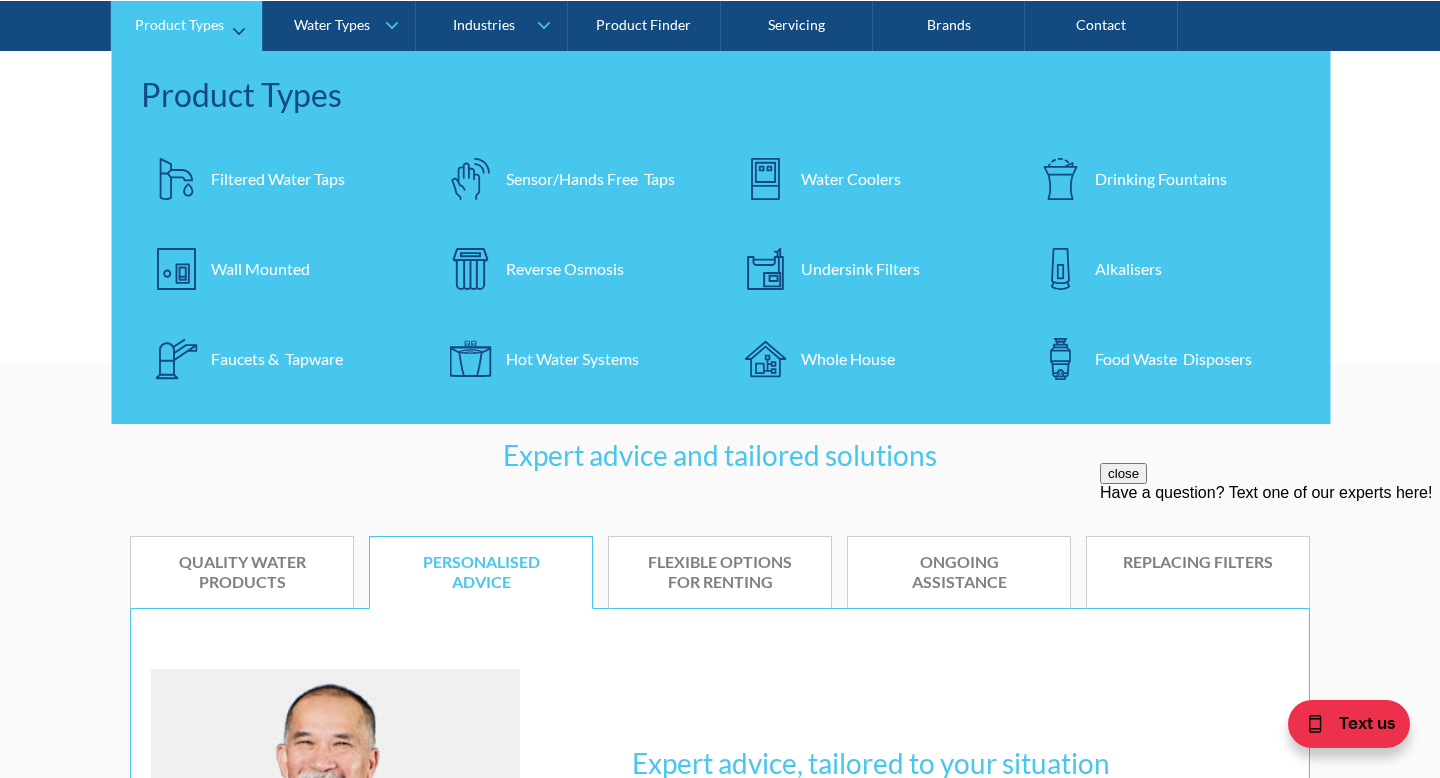 click on "Undersink Filters" at bounding box center (860, 268) 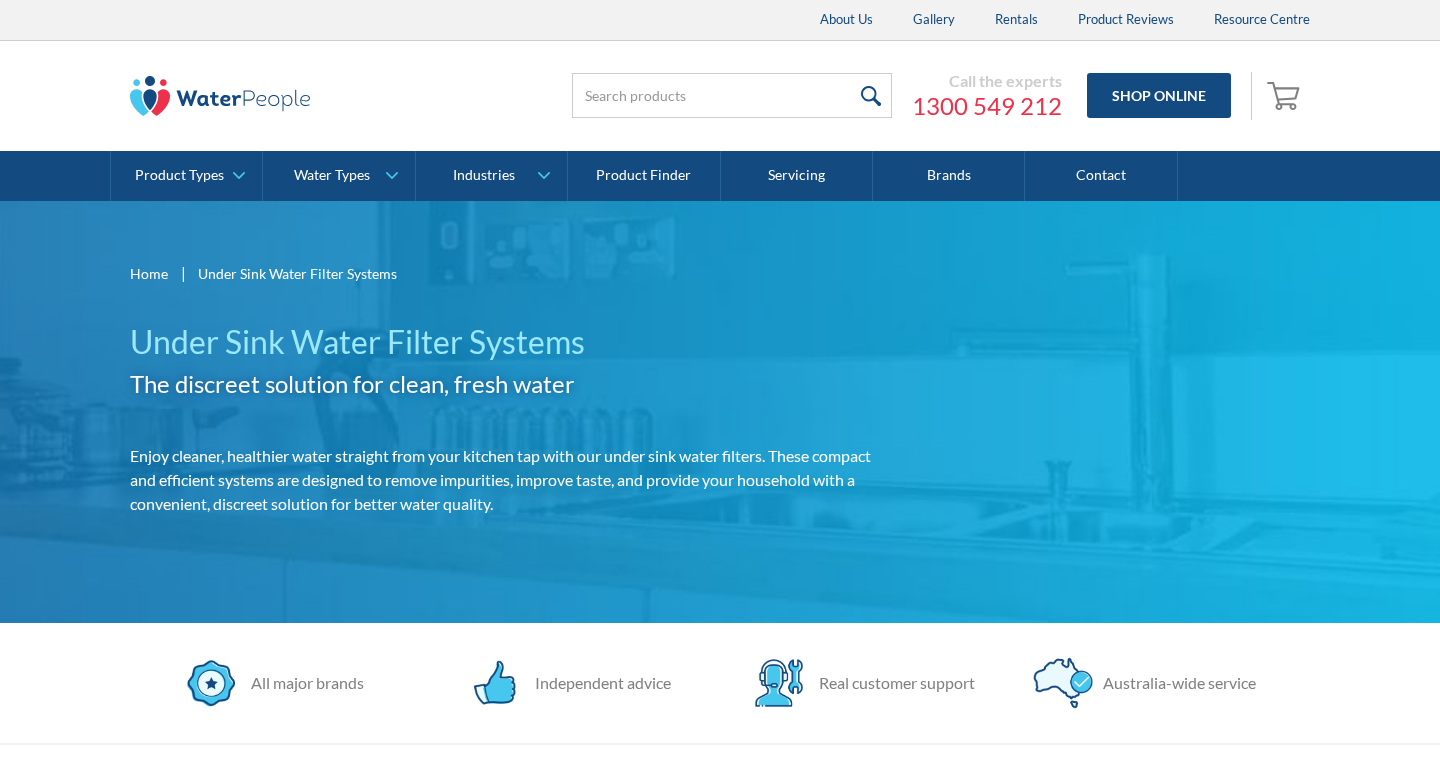 scroll, scrollTop: 1396, scrollLeft: 0, axis: vertical 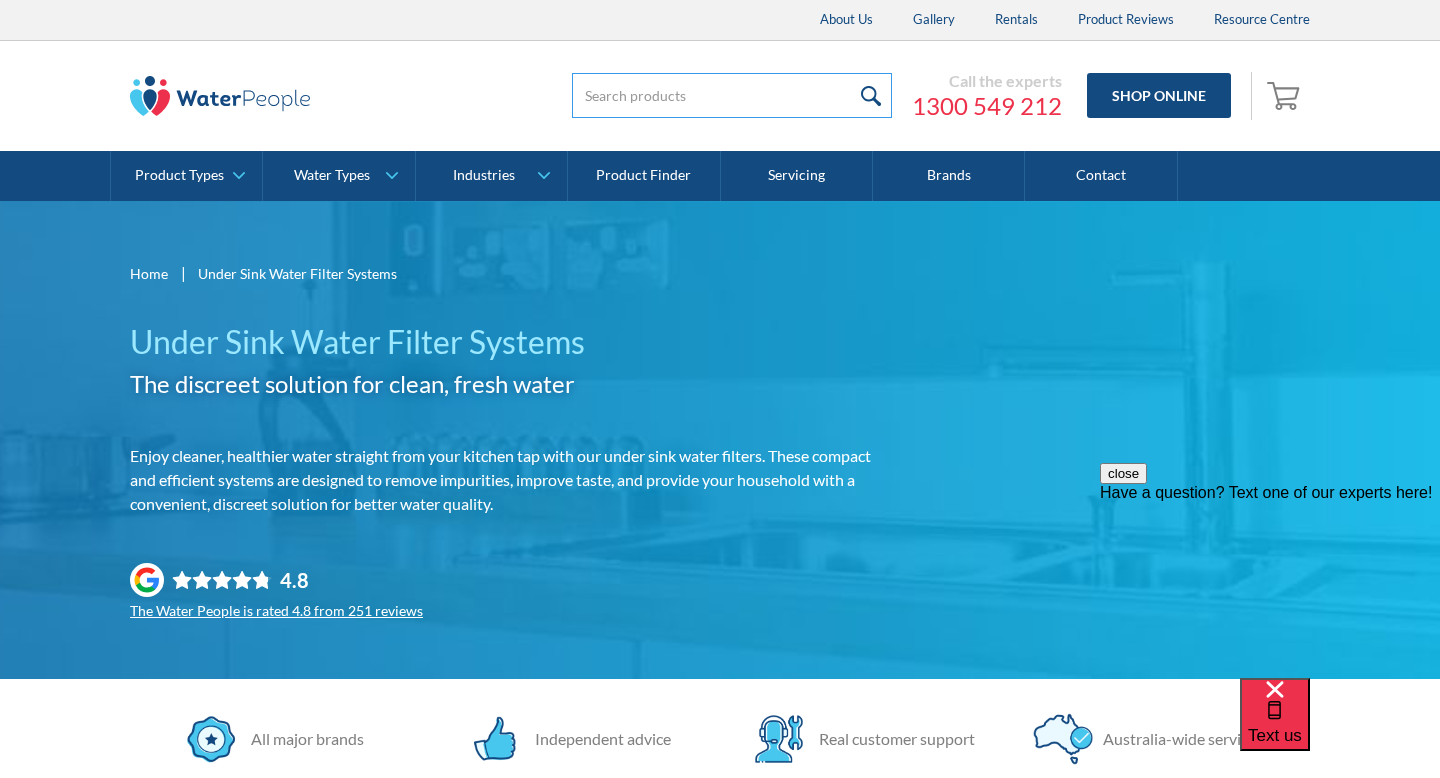 click at bounding box center [732, 95] 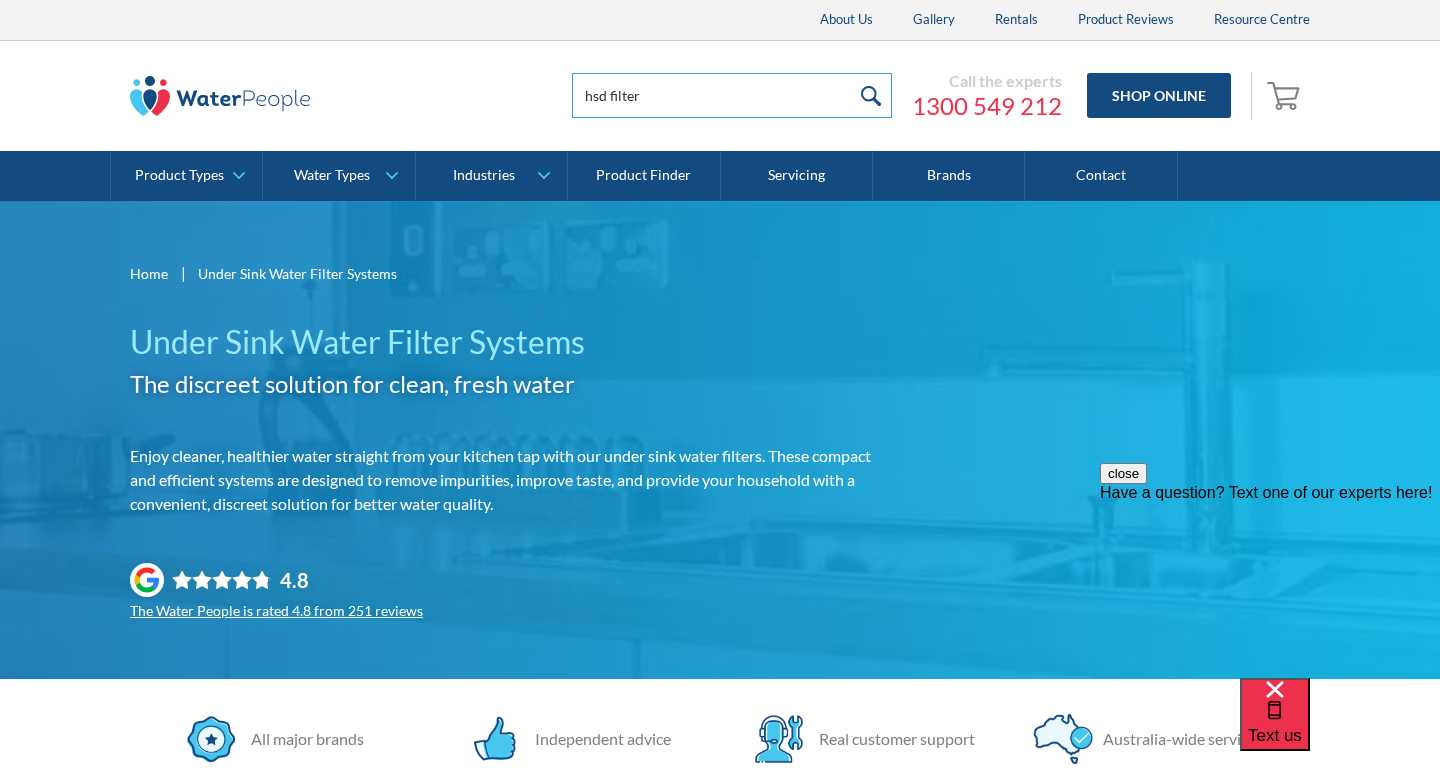 type on "hsd filter" 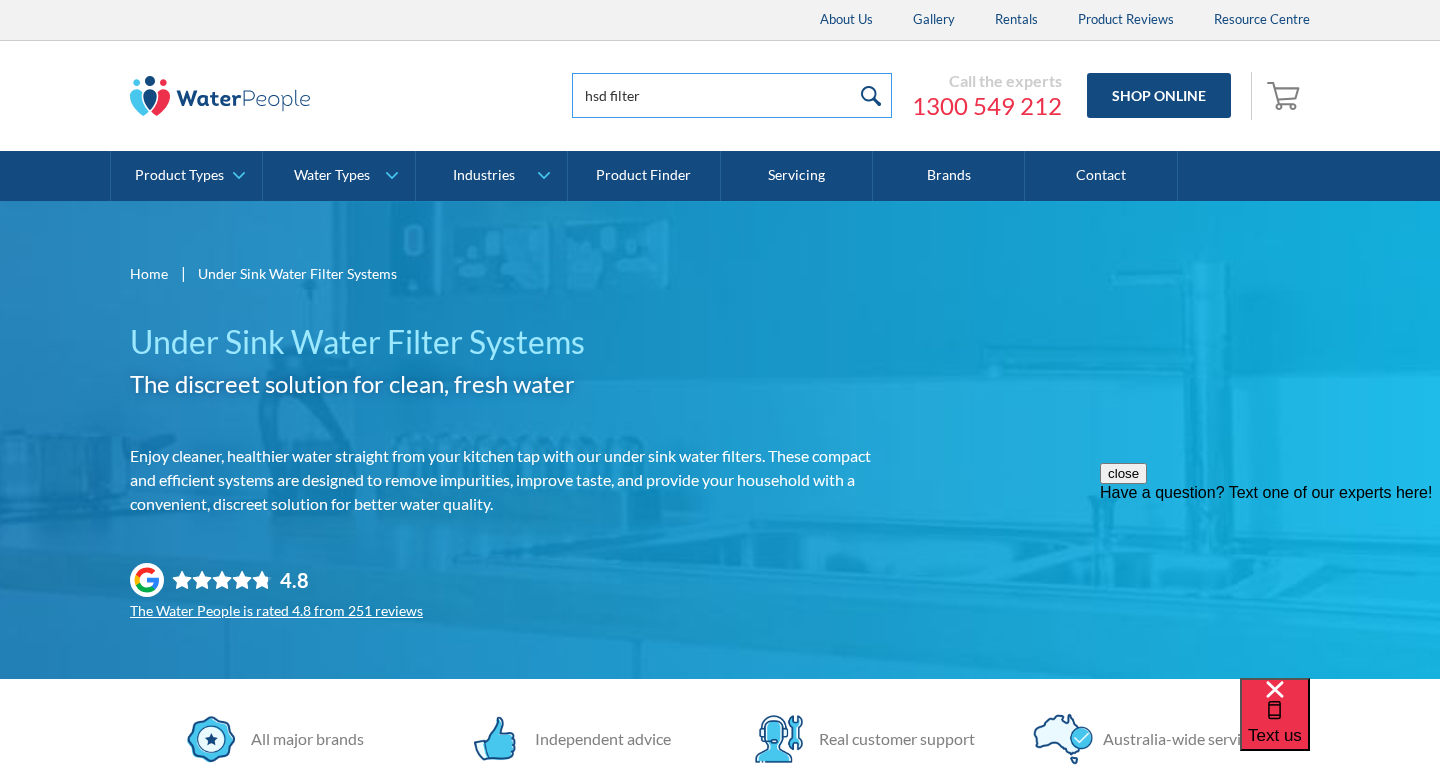 click at bounding box center [870, 95] 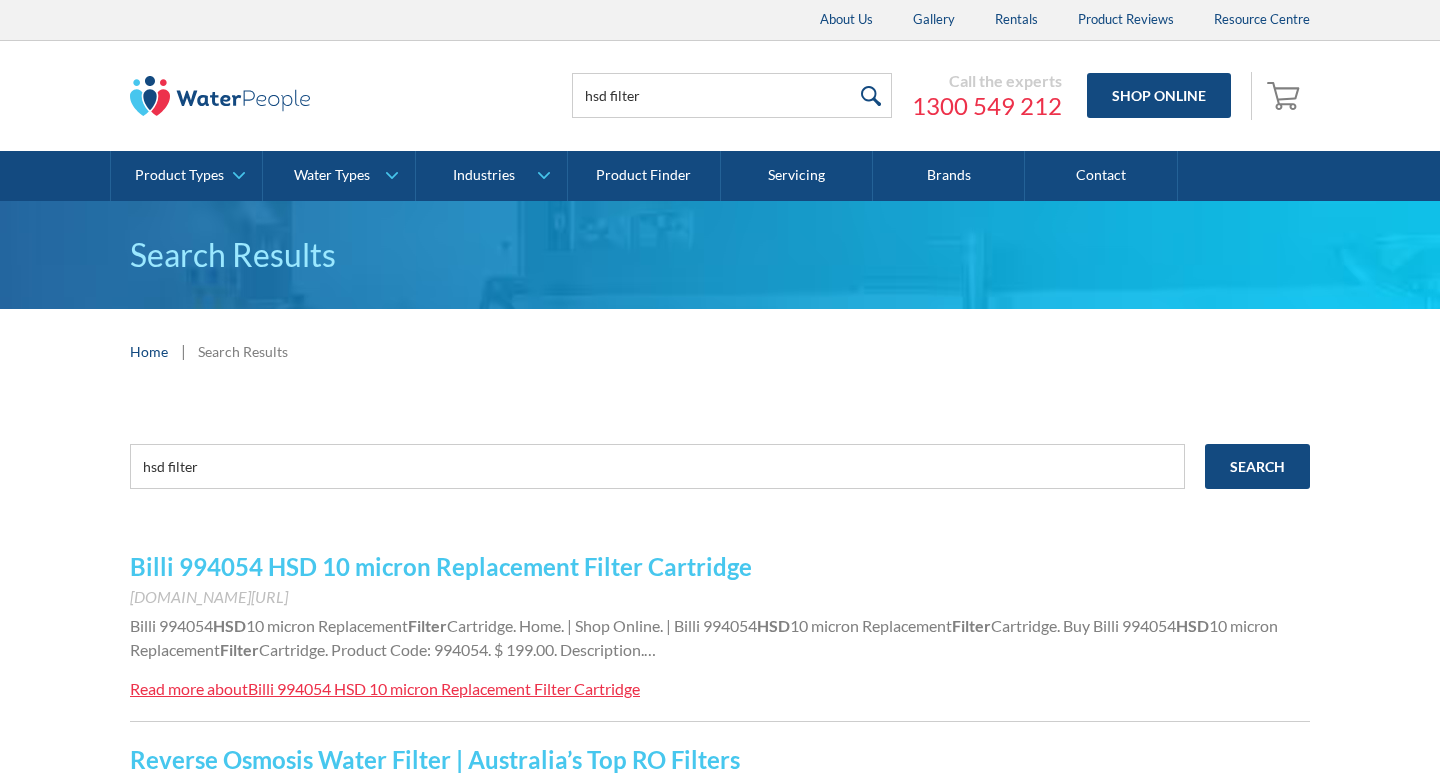 scroll, scrollTop: 0, scrollLeft: 0, axis: both 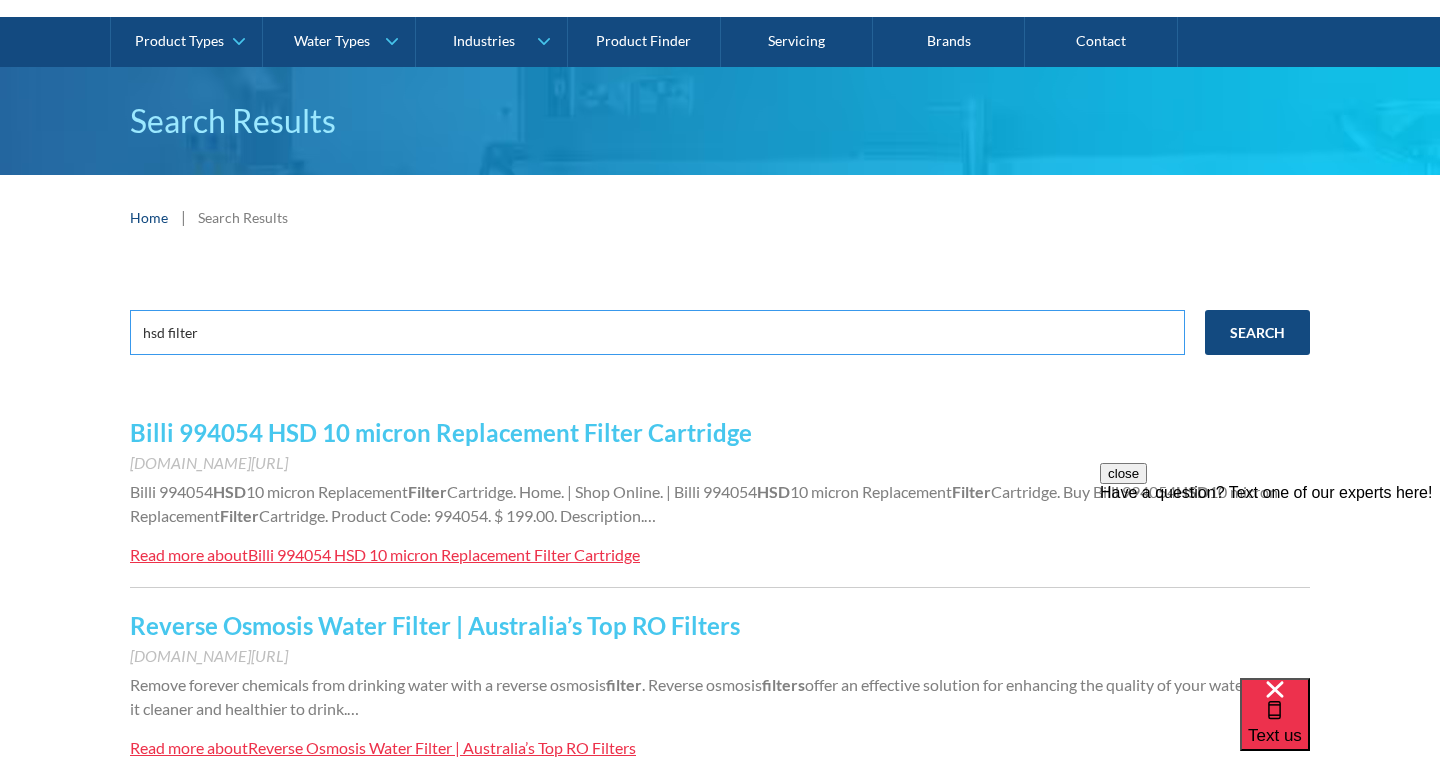 click on "hsd filter" at bounding box center [657, 332] 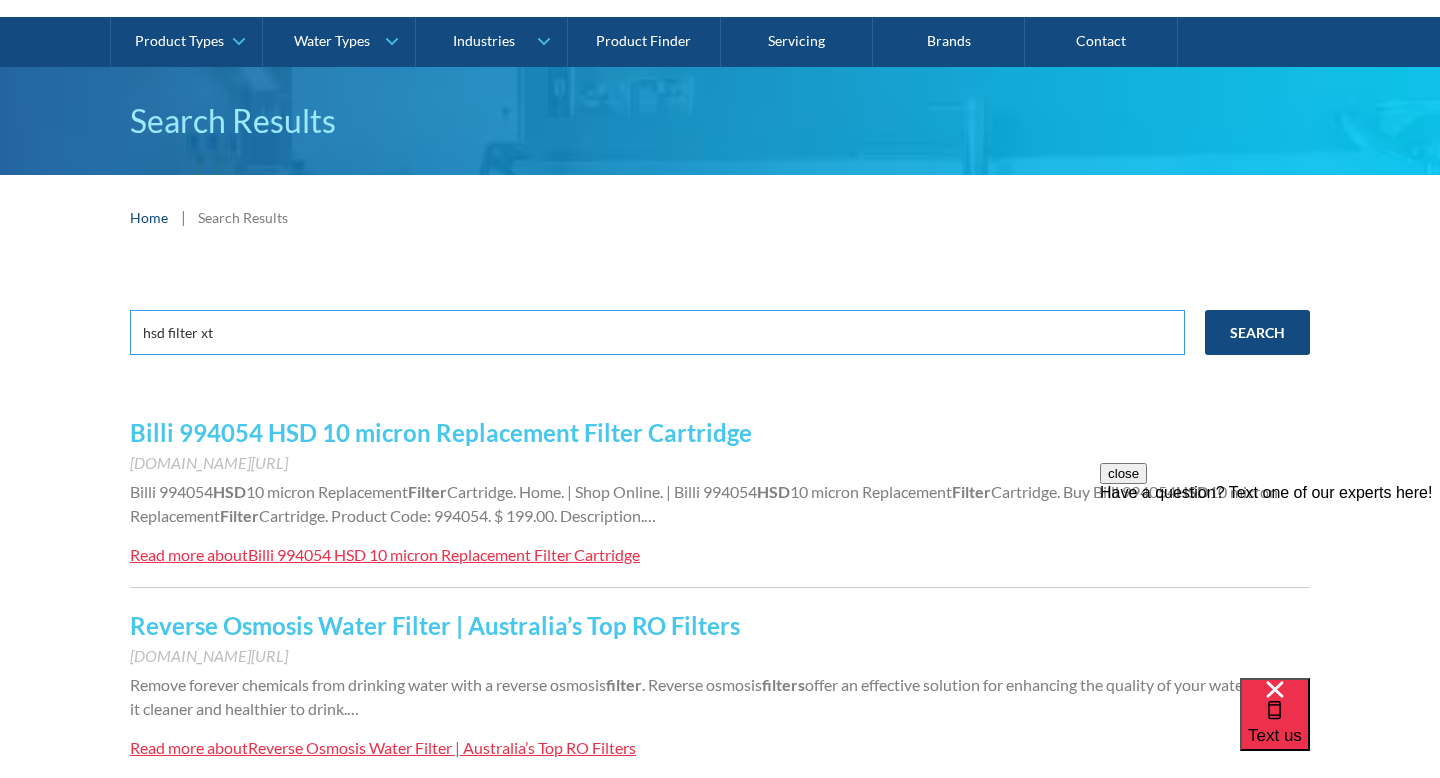 type on "hsd filter xt" 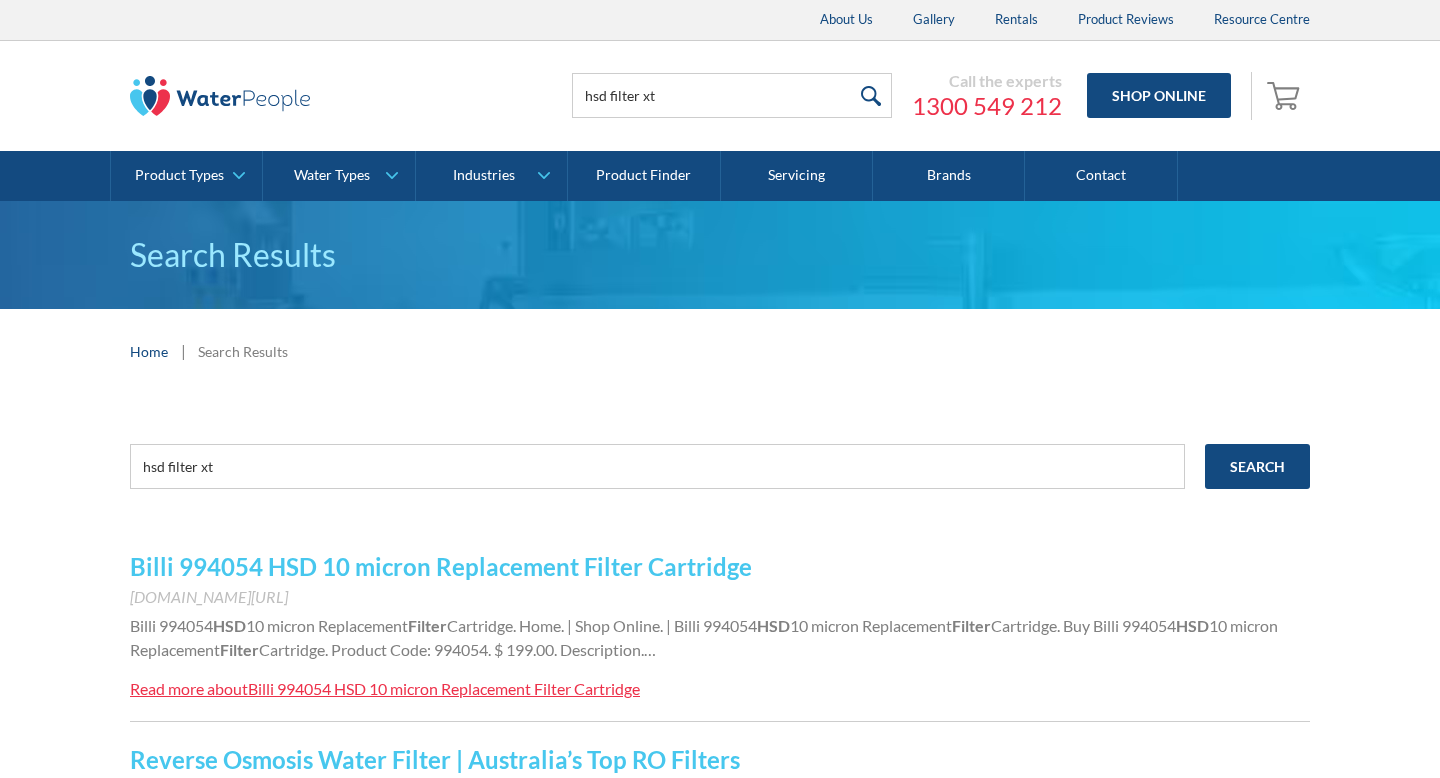 scroll, scrollTop: 0, scrollLeft: 0, axis: both 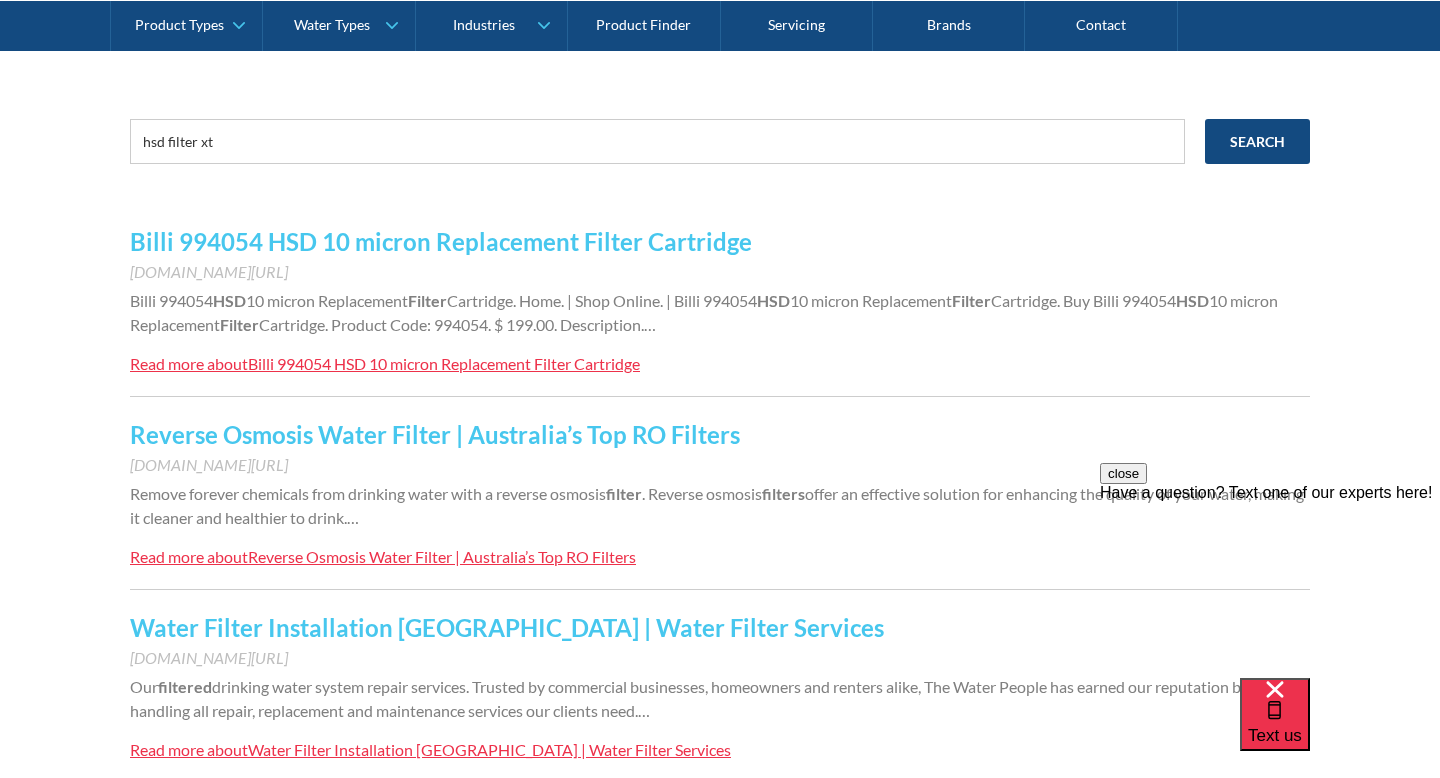 click on "Billi 994054 HSD 10 micron Replacement Filter Cartridge" at bounding box center (441, 241) 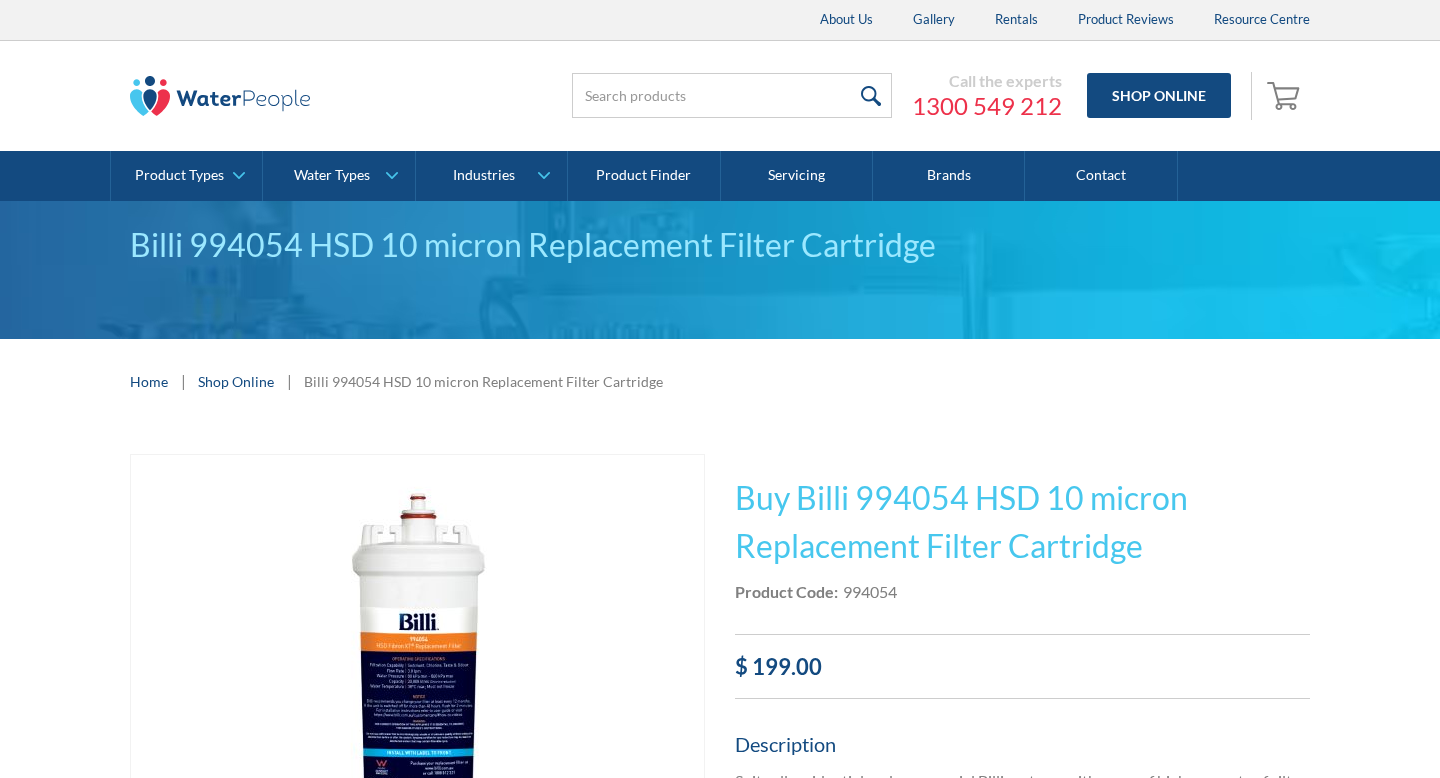 scroll, scrollTop: 0, scrollLeft: 0, axis: both 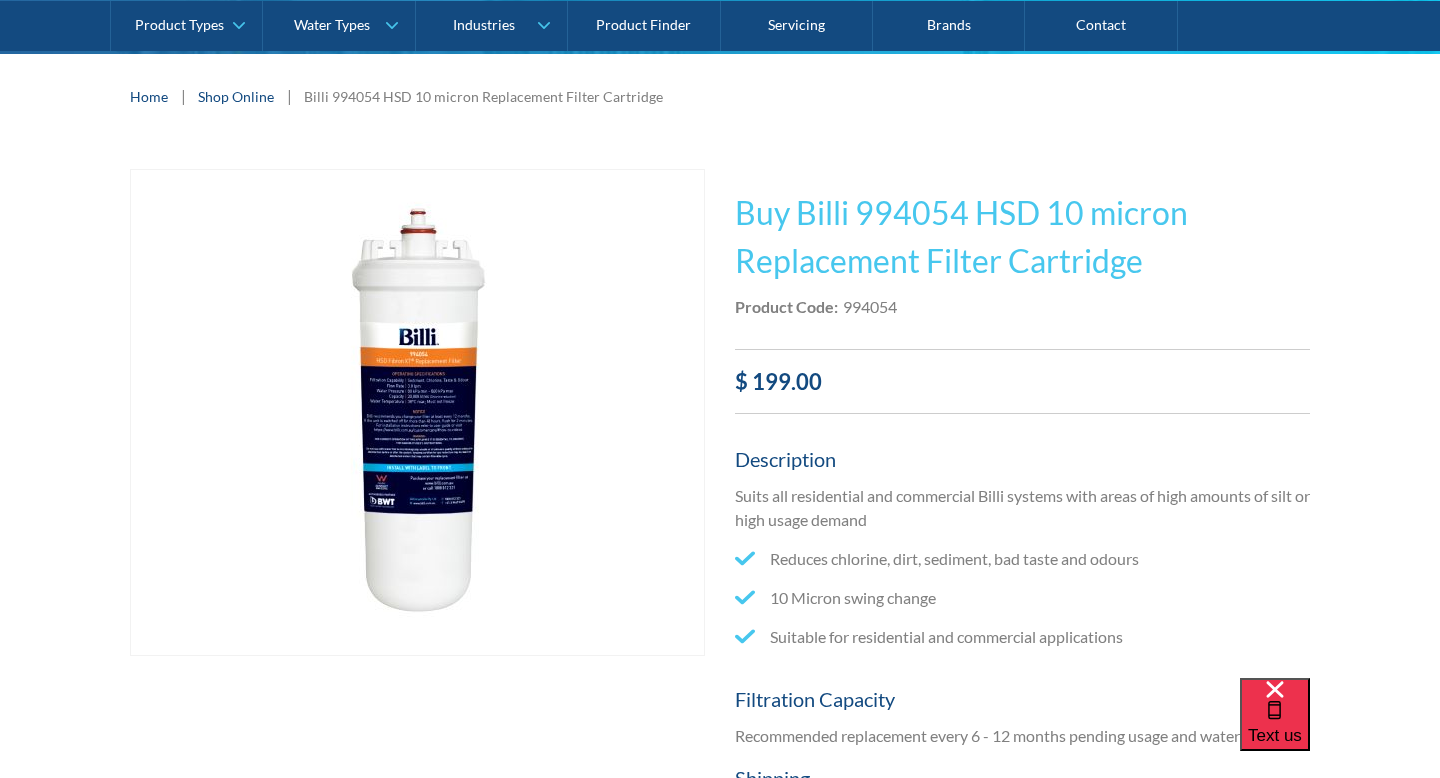 click at bounding box center [417, 412] 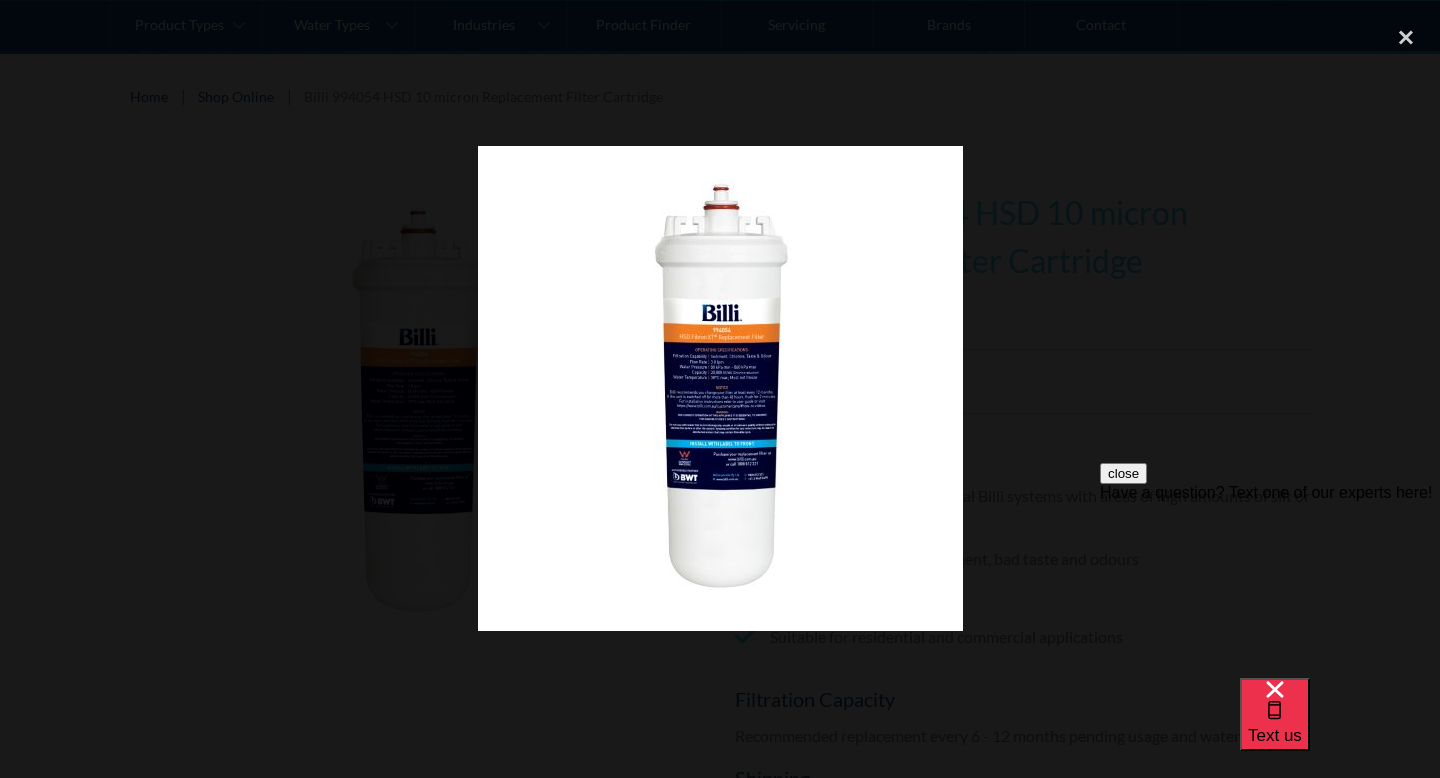 scroll, scrollTop: 0, scrollLeft: 0, axis: both 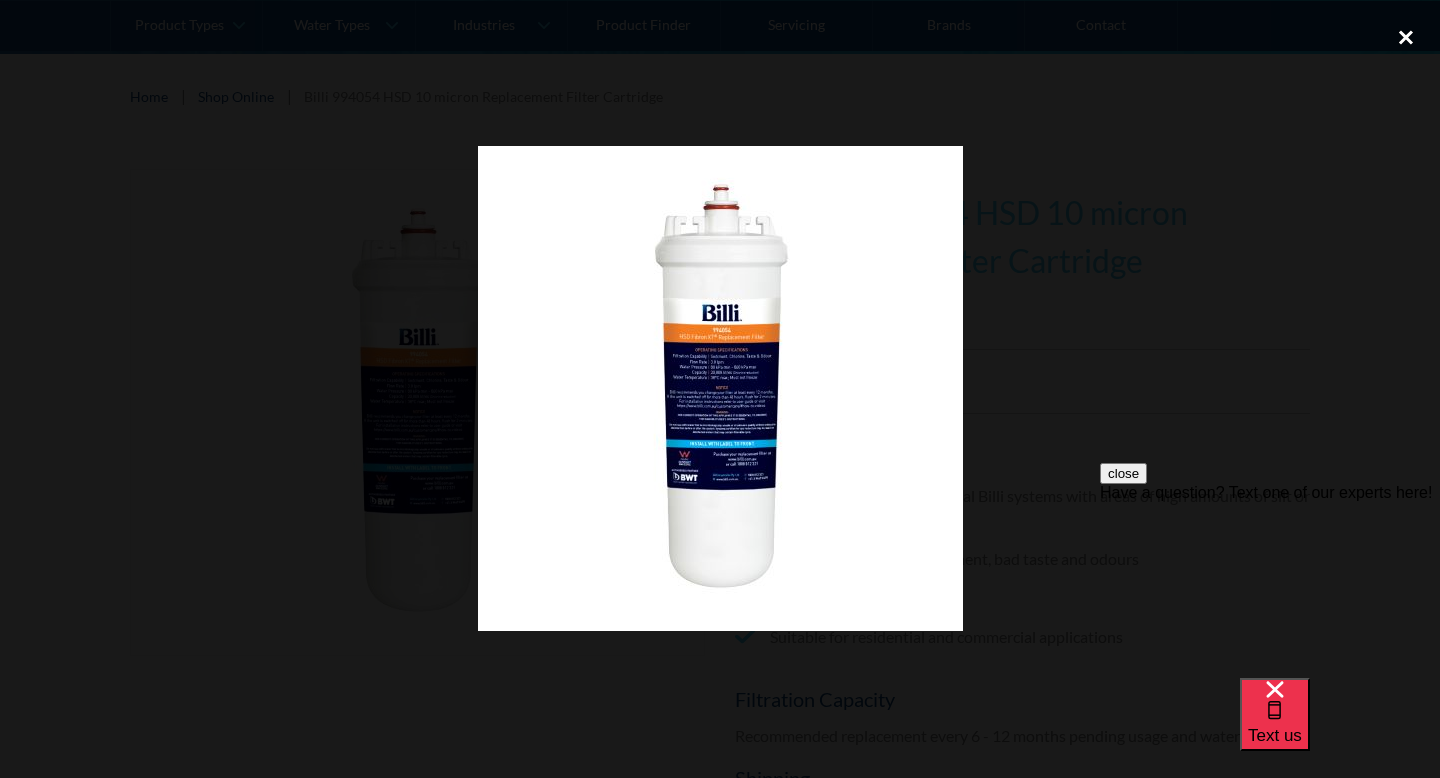 click at bounding box center (1406, 38) 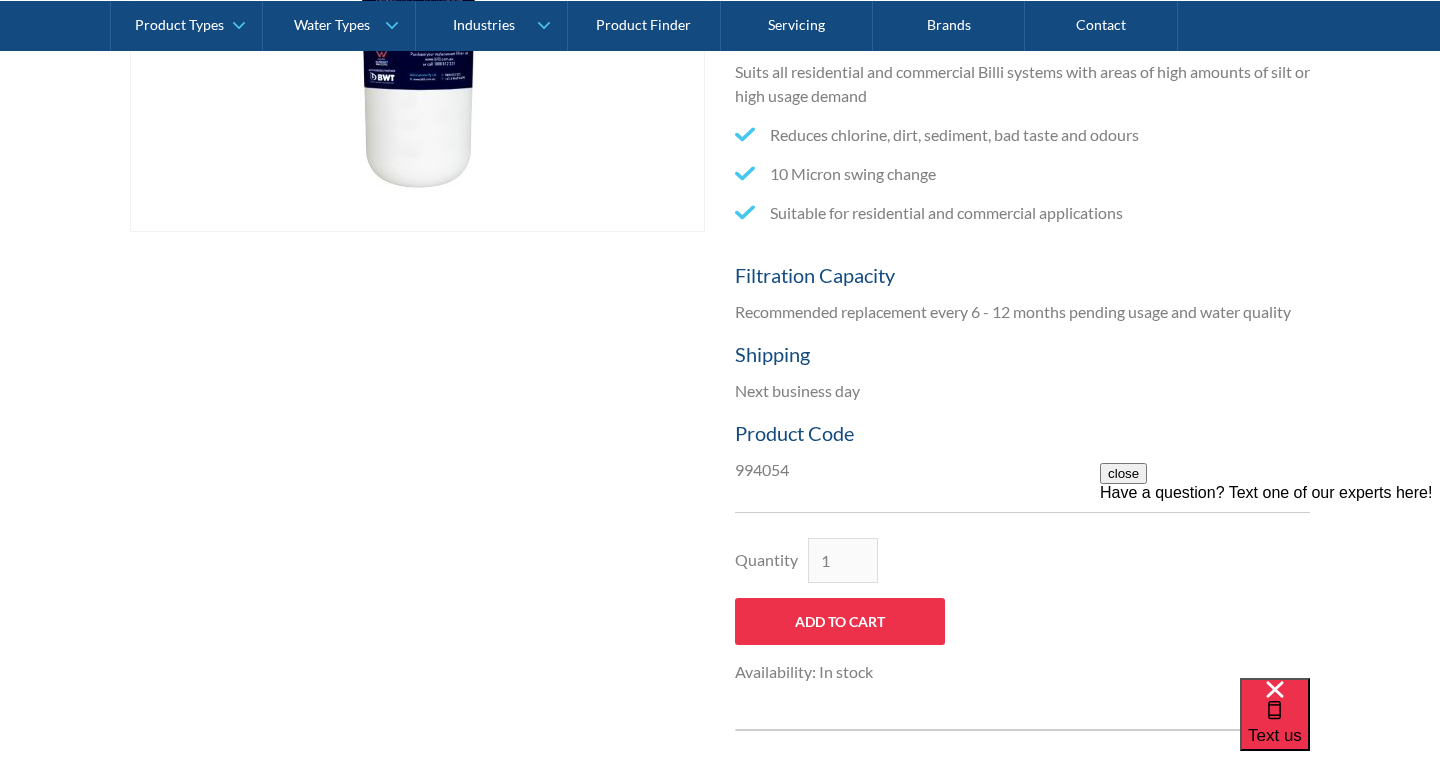scroll, scrollTop: 728, scrollLeft: 0, axis: vertical 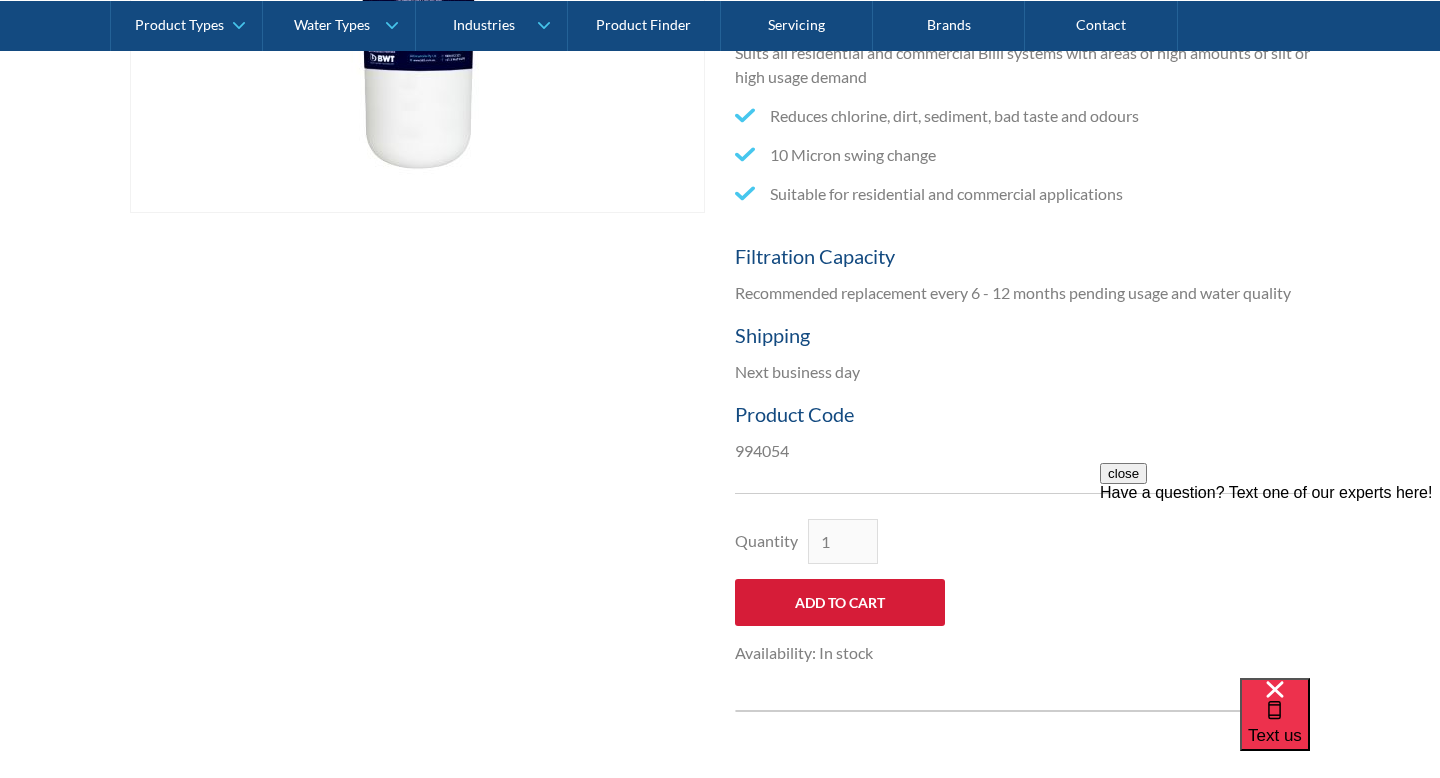 click on "Add to Cart" at bounding box center [840, 602] 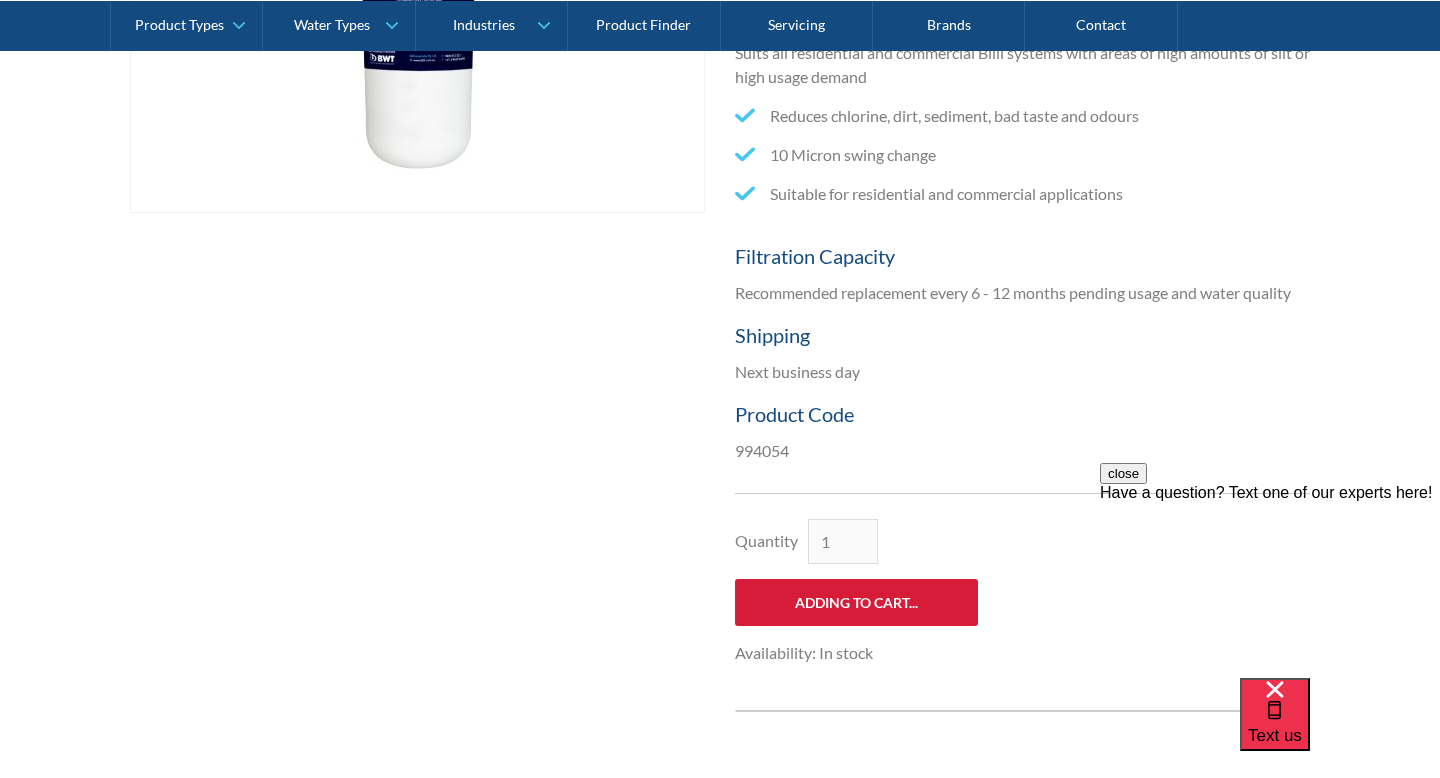 type on "Add to Cart" 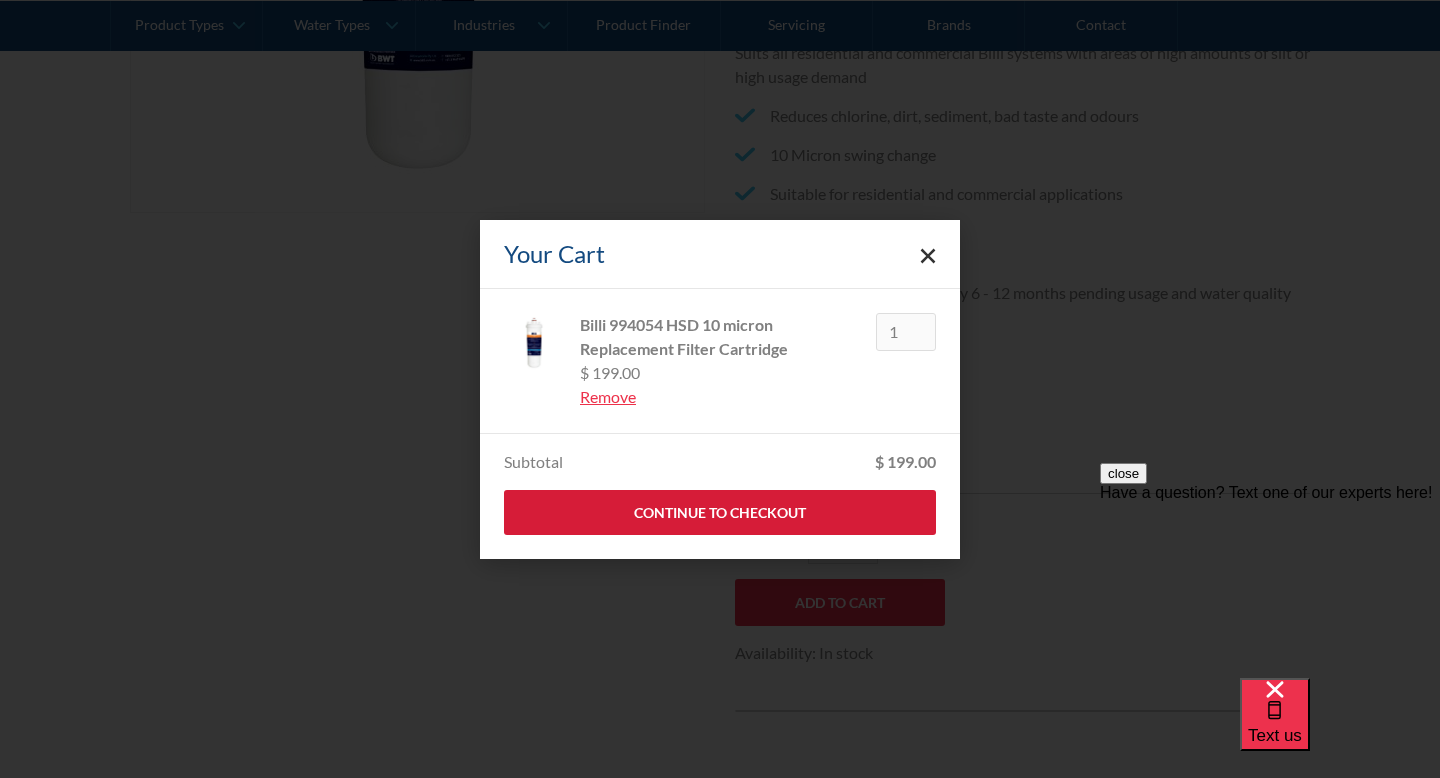 click on "Continue to Checkout" at bounding box center [720, 512] 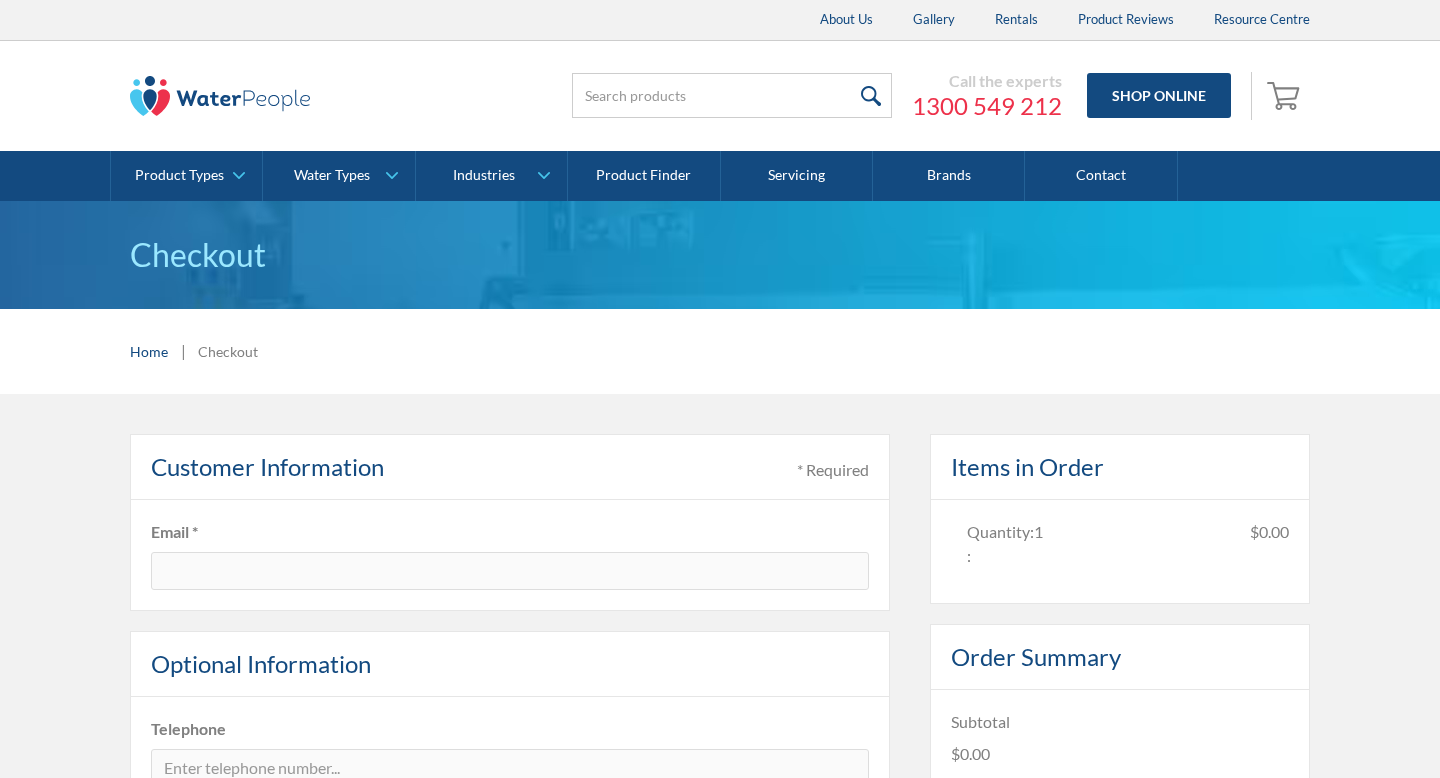 scroll, scrollTop: 0, scrollLeft: 0, axis: both 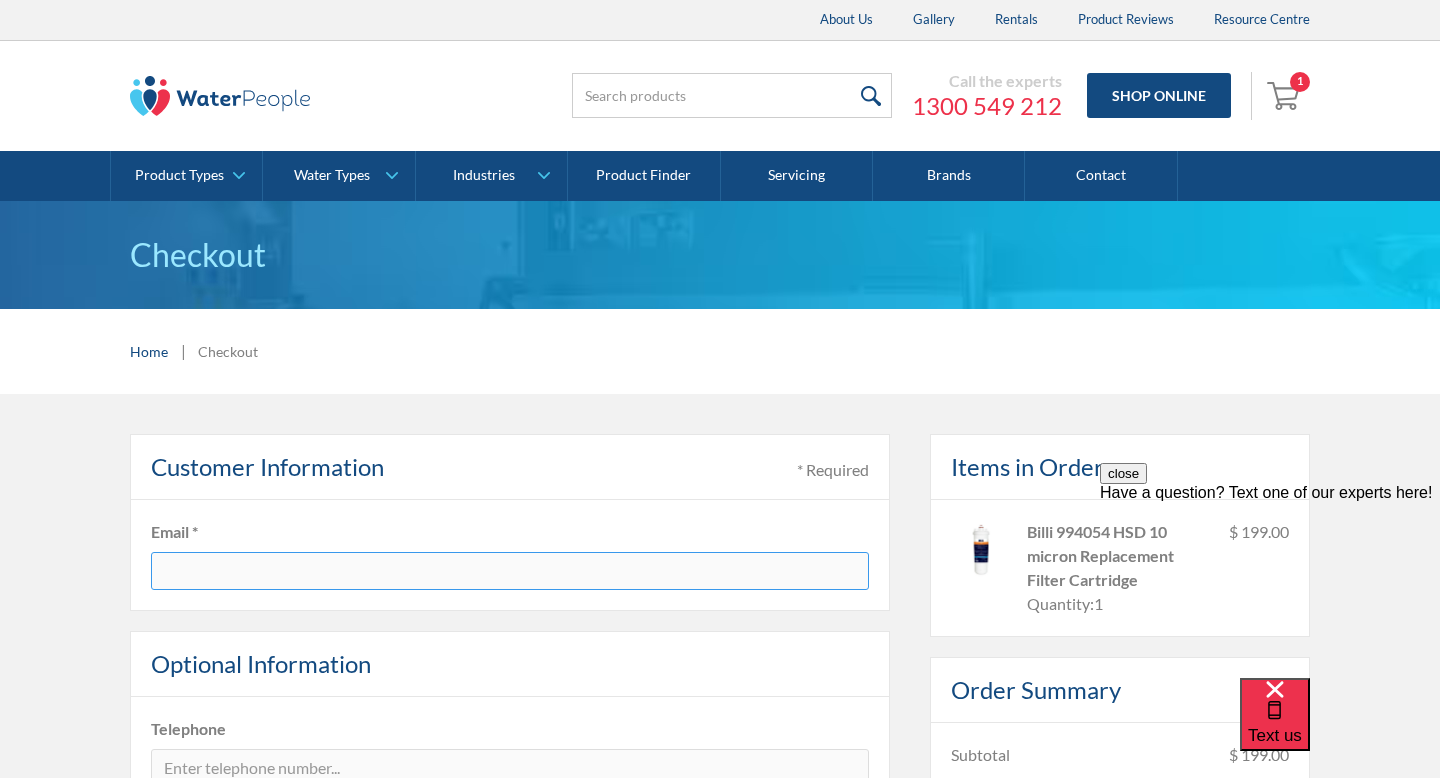 click at bounding box center (510, 571) 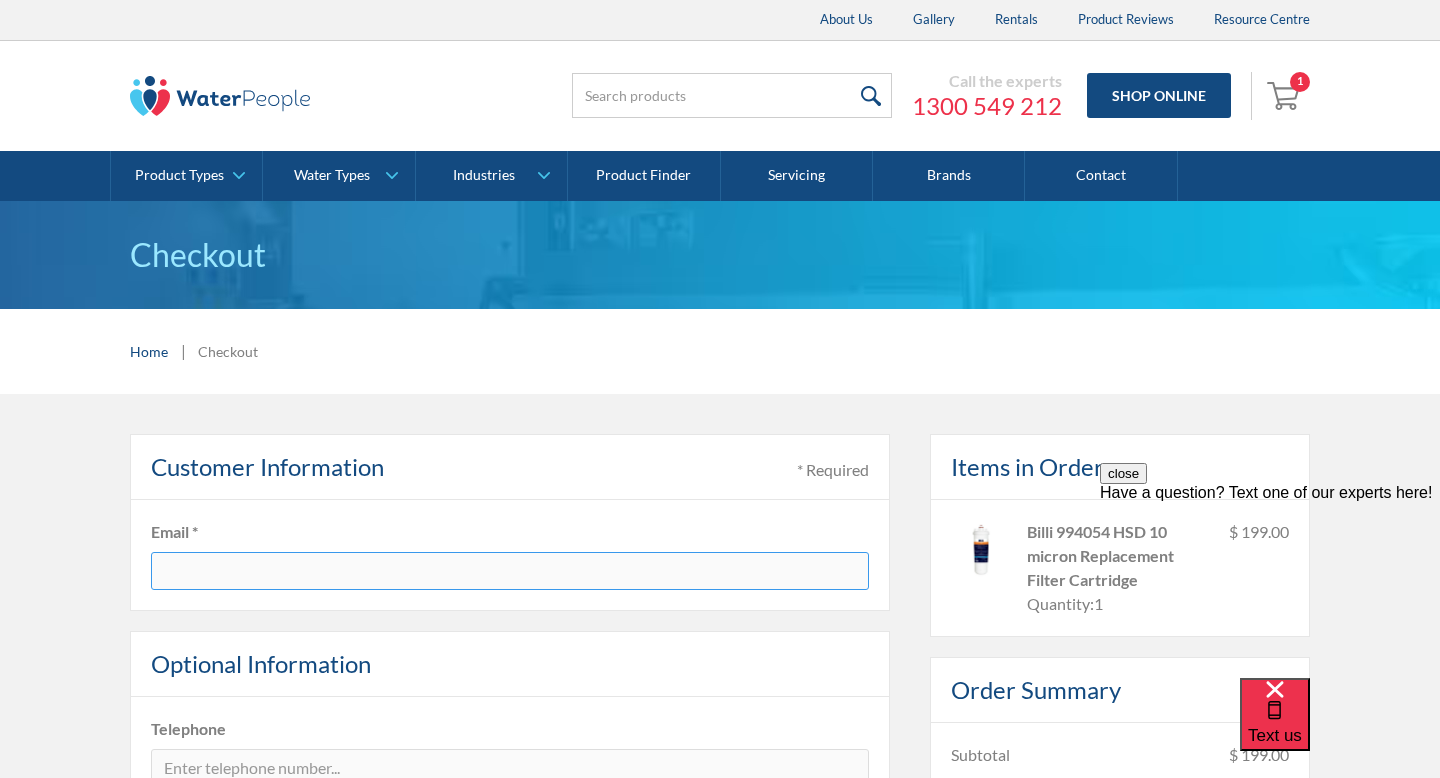 click at bounding box center [510, 571] 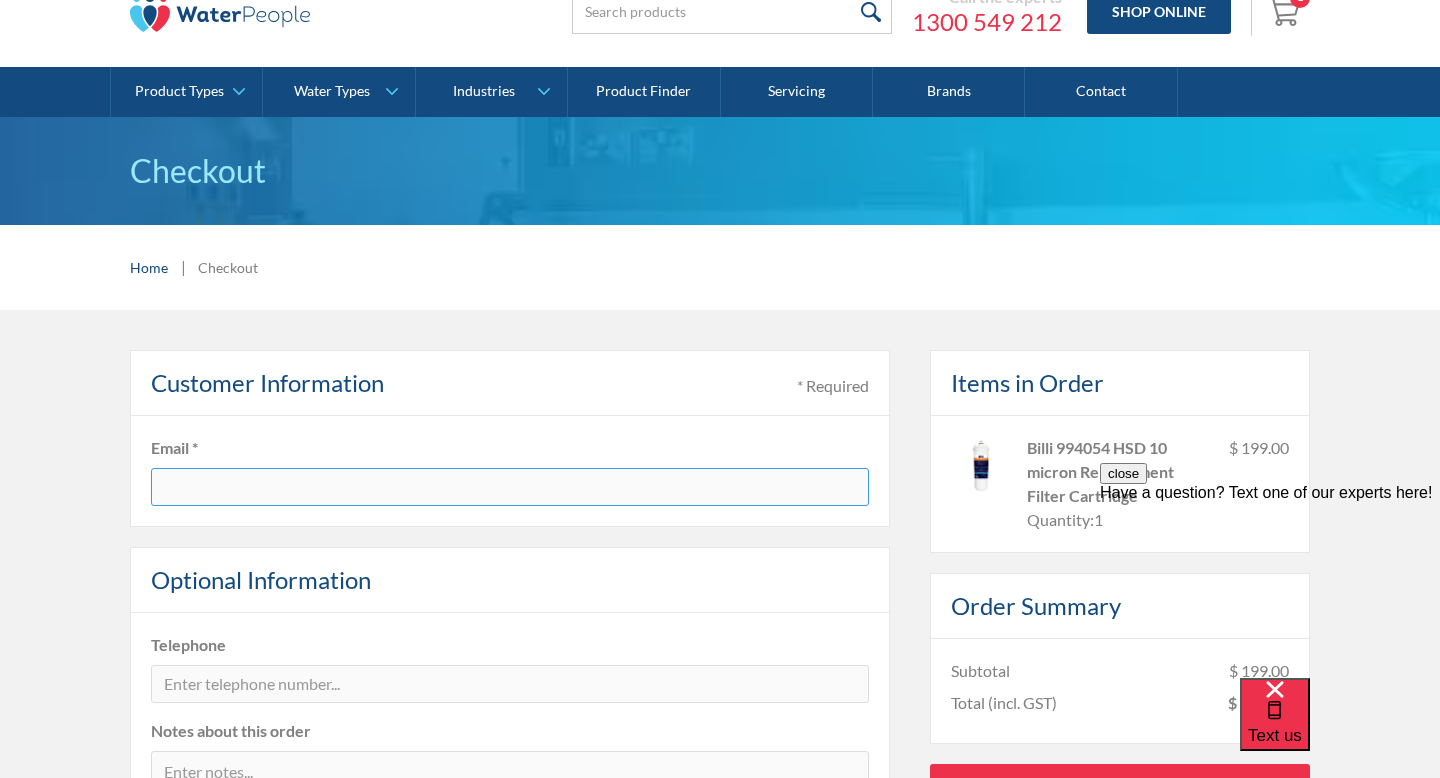 scroll, scrollTop: 99, scrollLeft: 0, axis: vertical 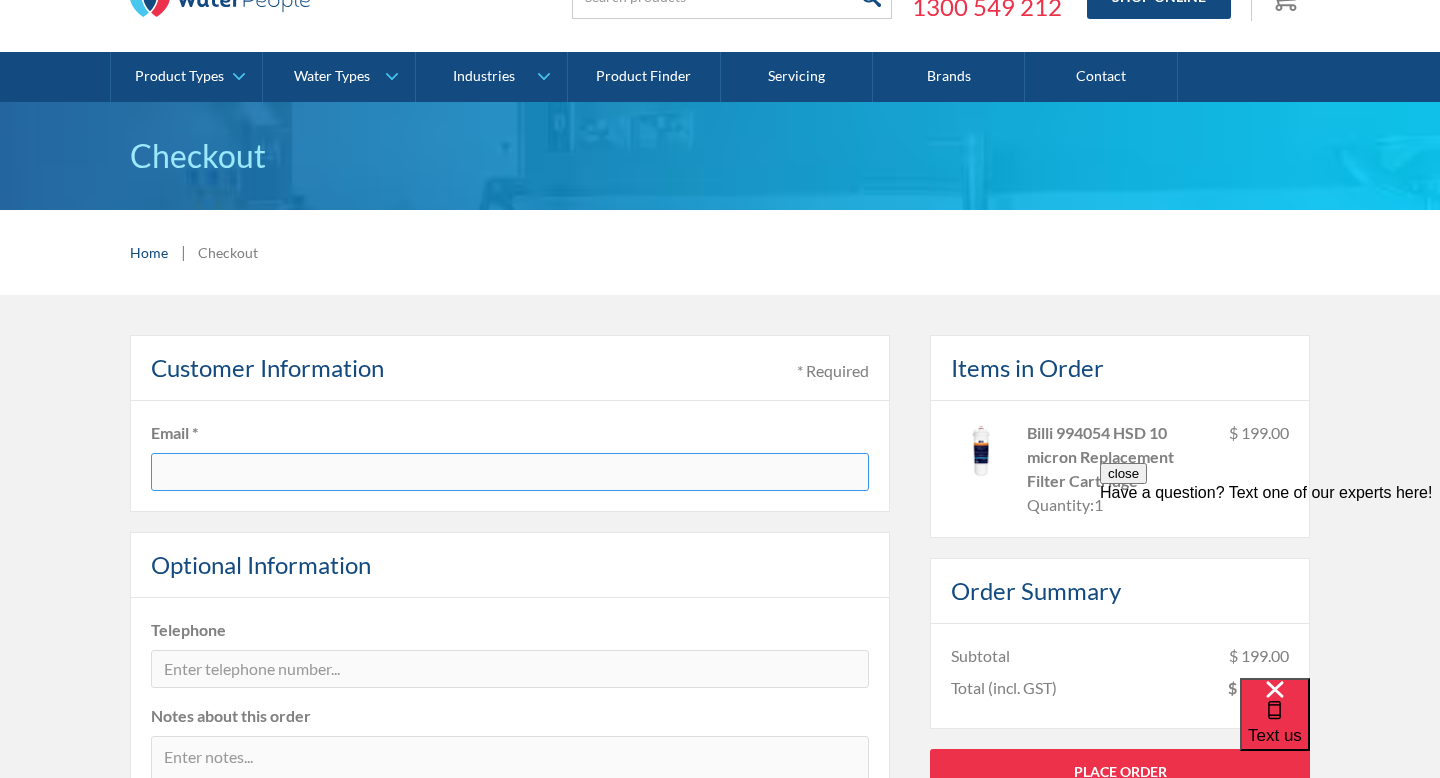 type on "a" 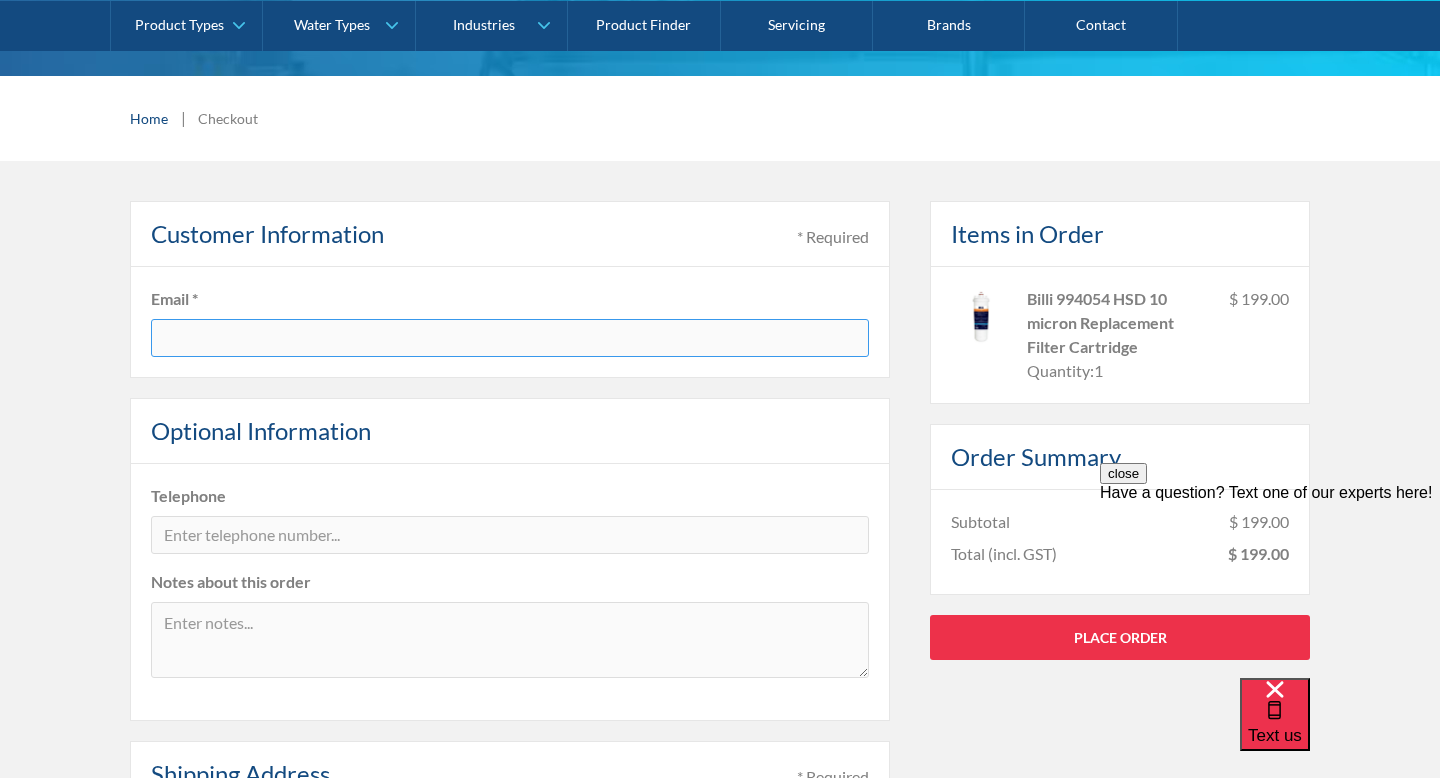 scroll, scrollTop: 257, scrollLeft: 0, axis: vertical 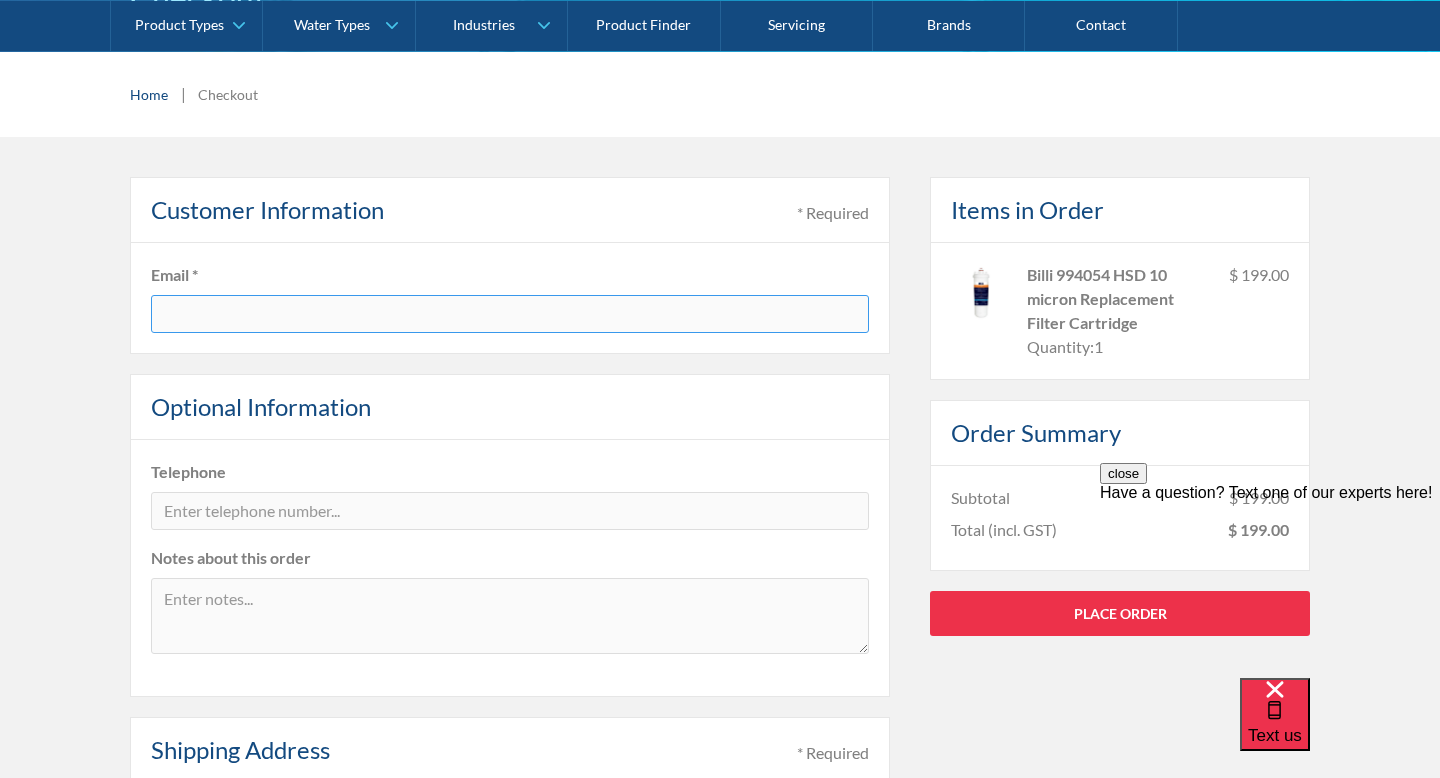 paste on "lloyd.snyder@capital.com" 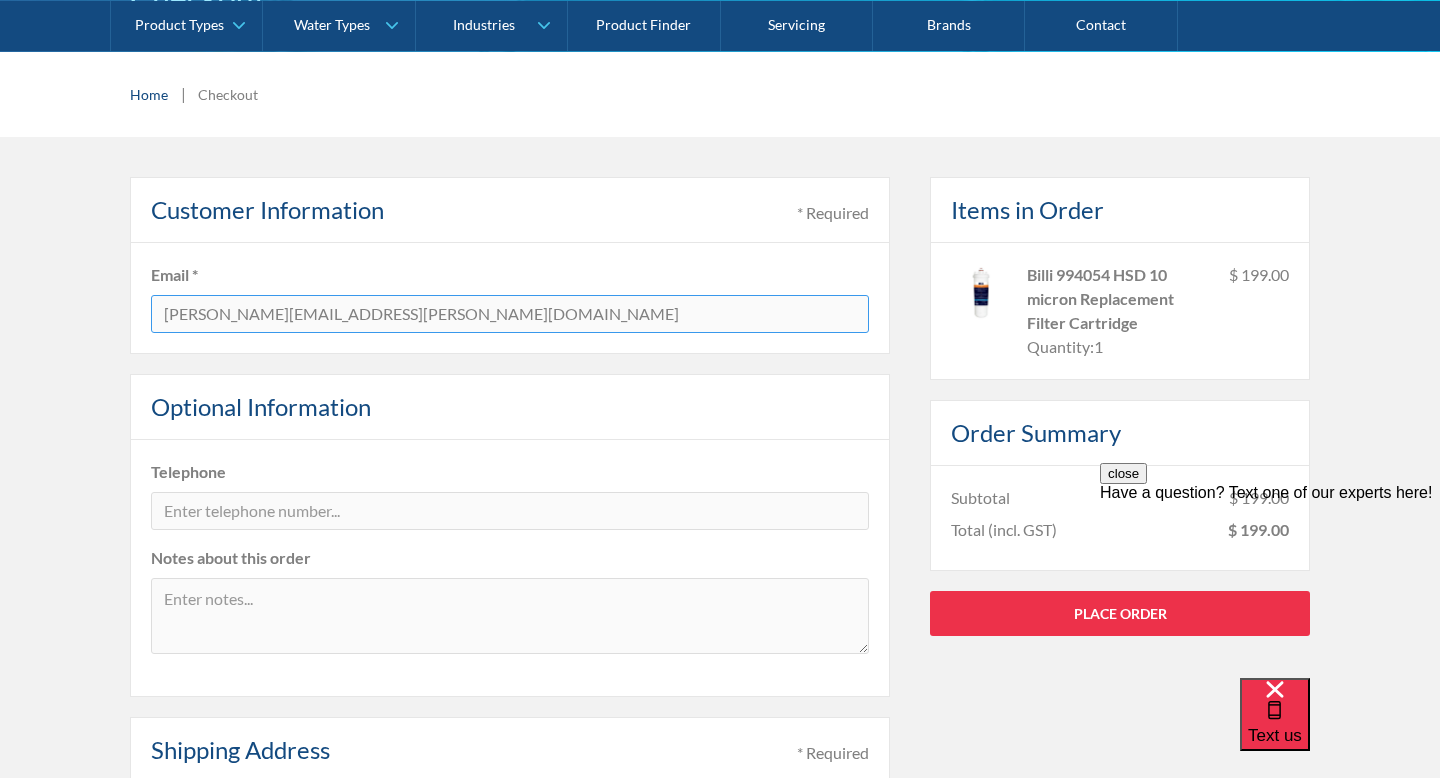 type on "lloyd.snyder@capital.com" 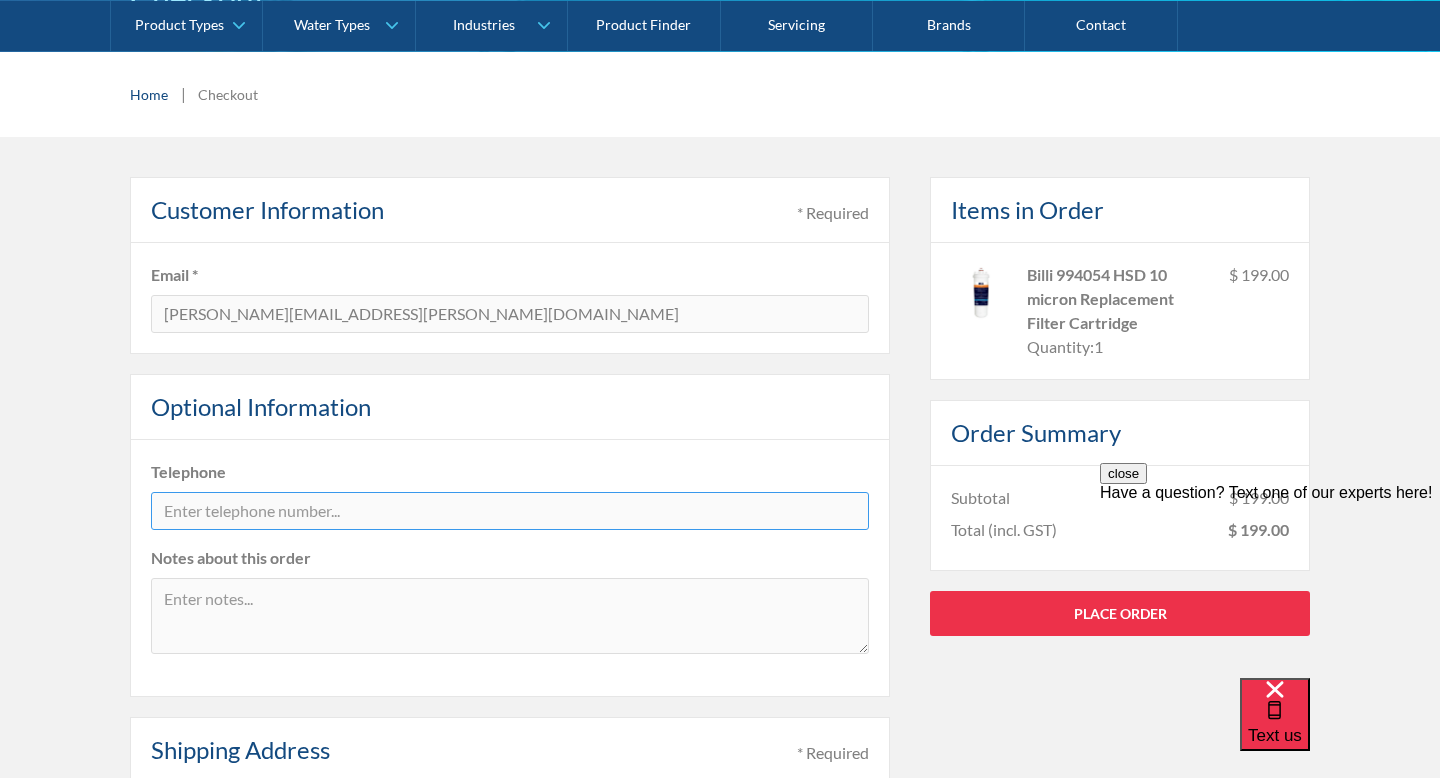 click at bounding box center [510, 511] 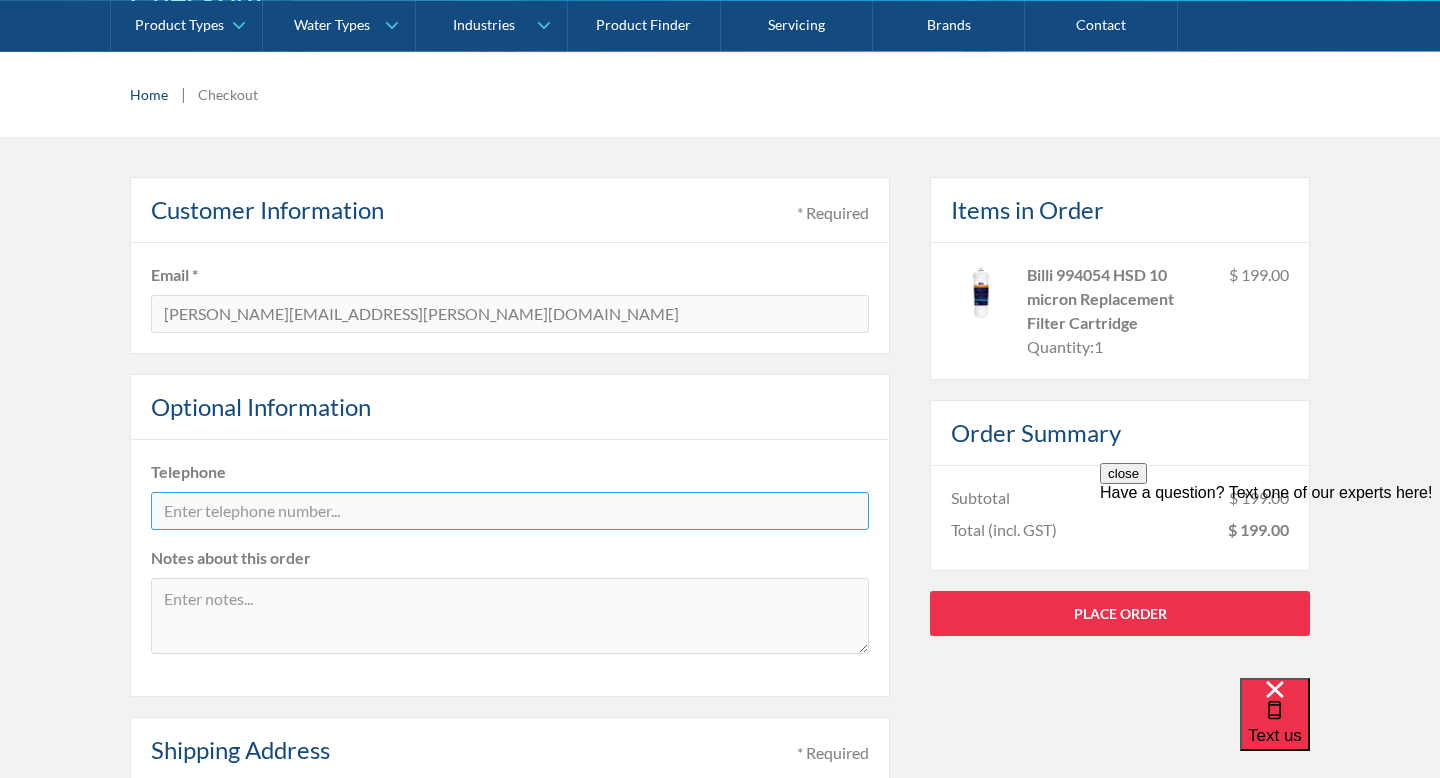 paste on "8658 0539" 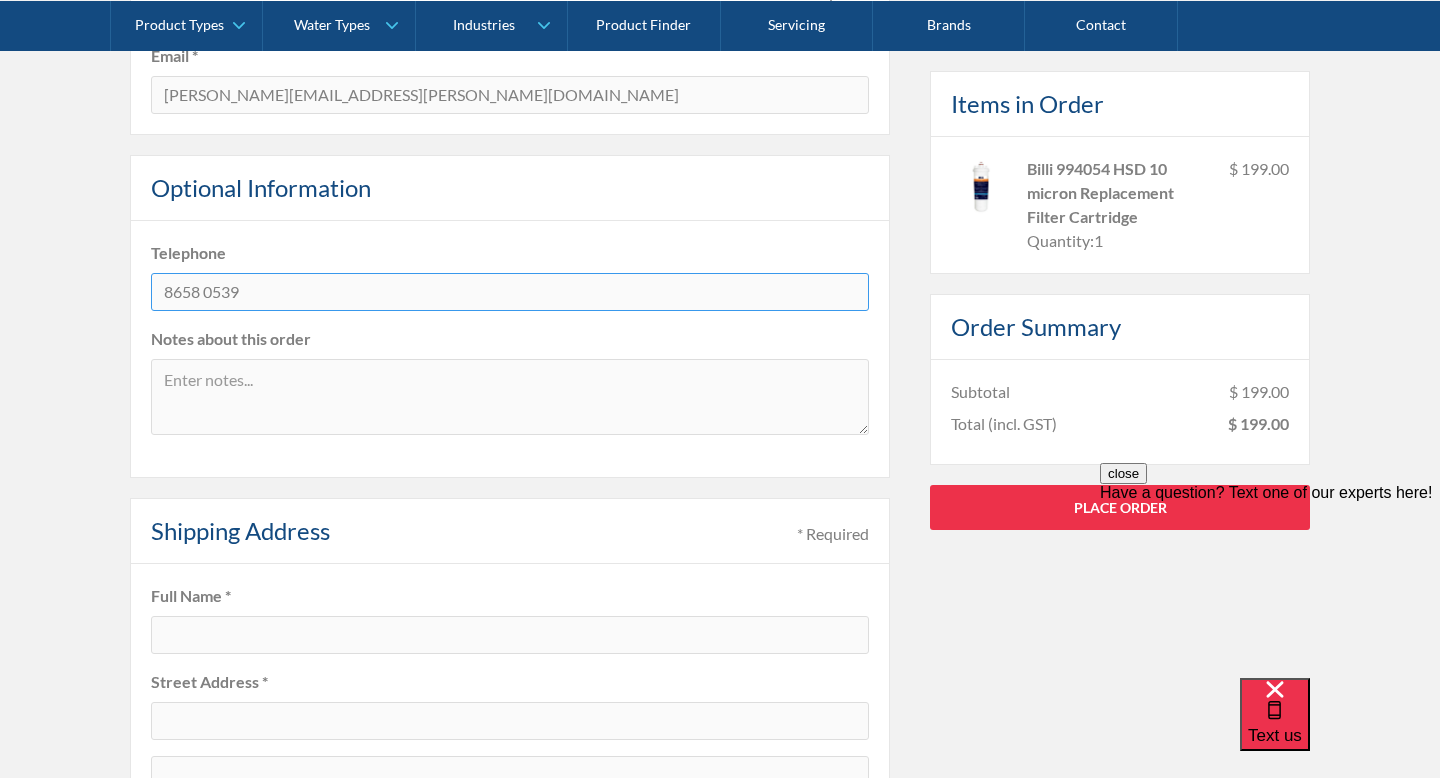 scroll, scrollTop: 533, scrollLeft: 0, axis: vertical 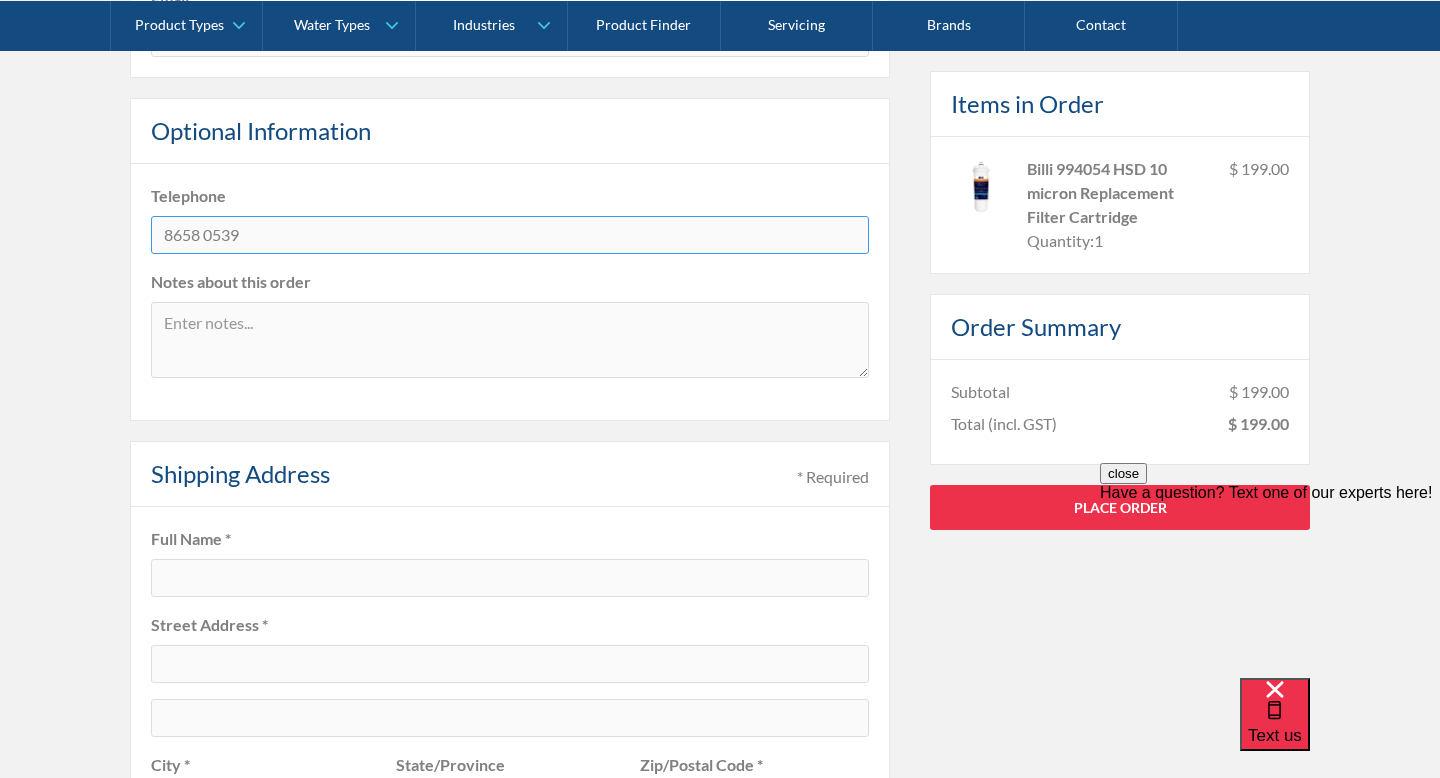 type on "8658 0539" 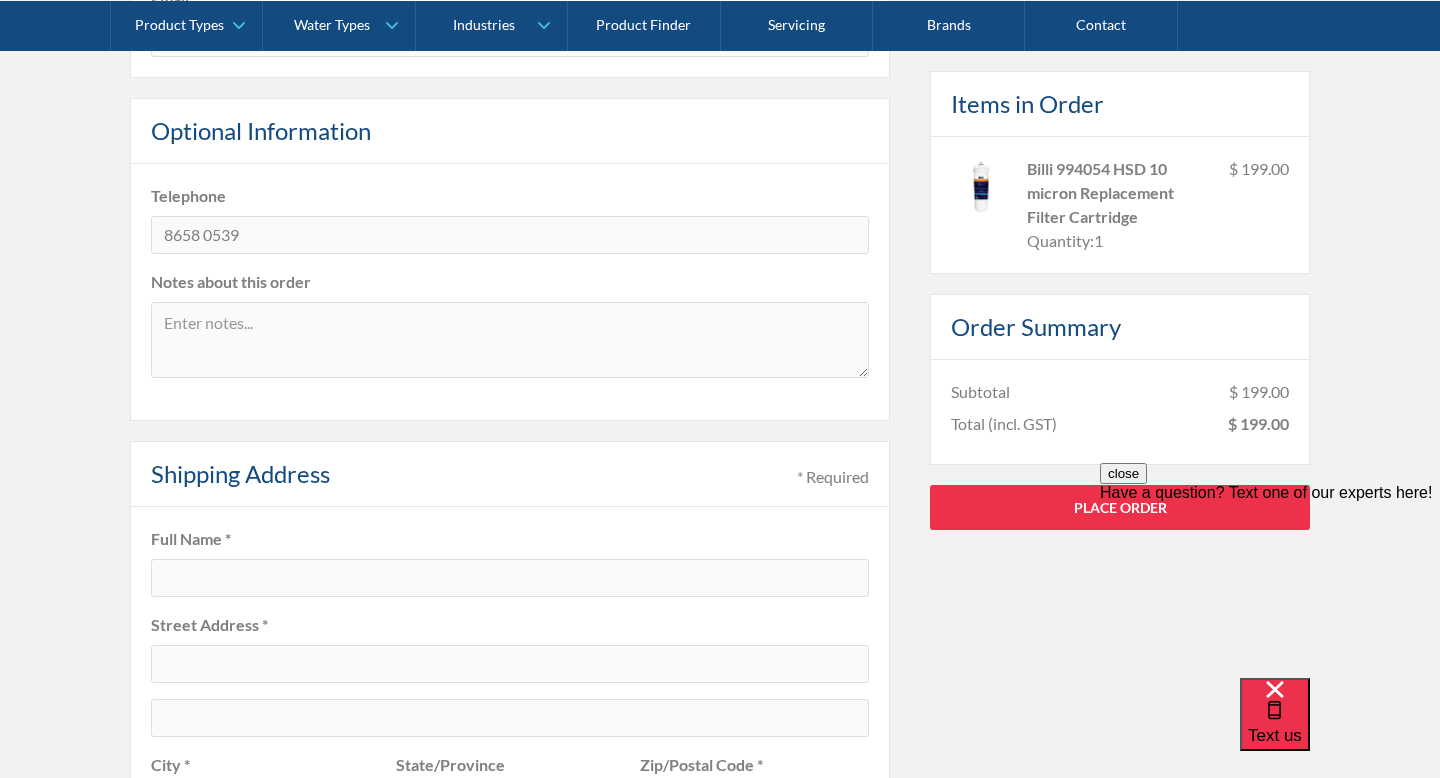 click on "Full Name * Street Address * City * State/Province Zip/Postal Code * Country * Australia" at bounding box center (510, 718) 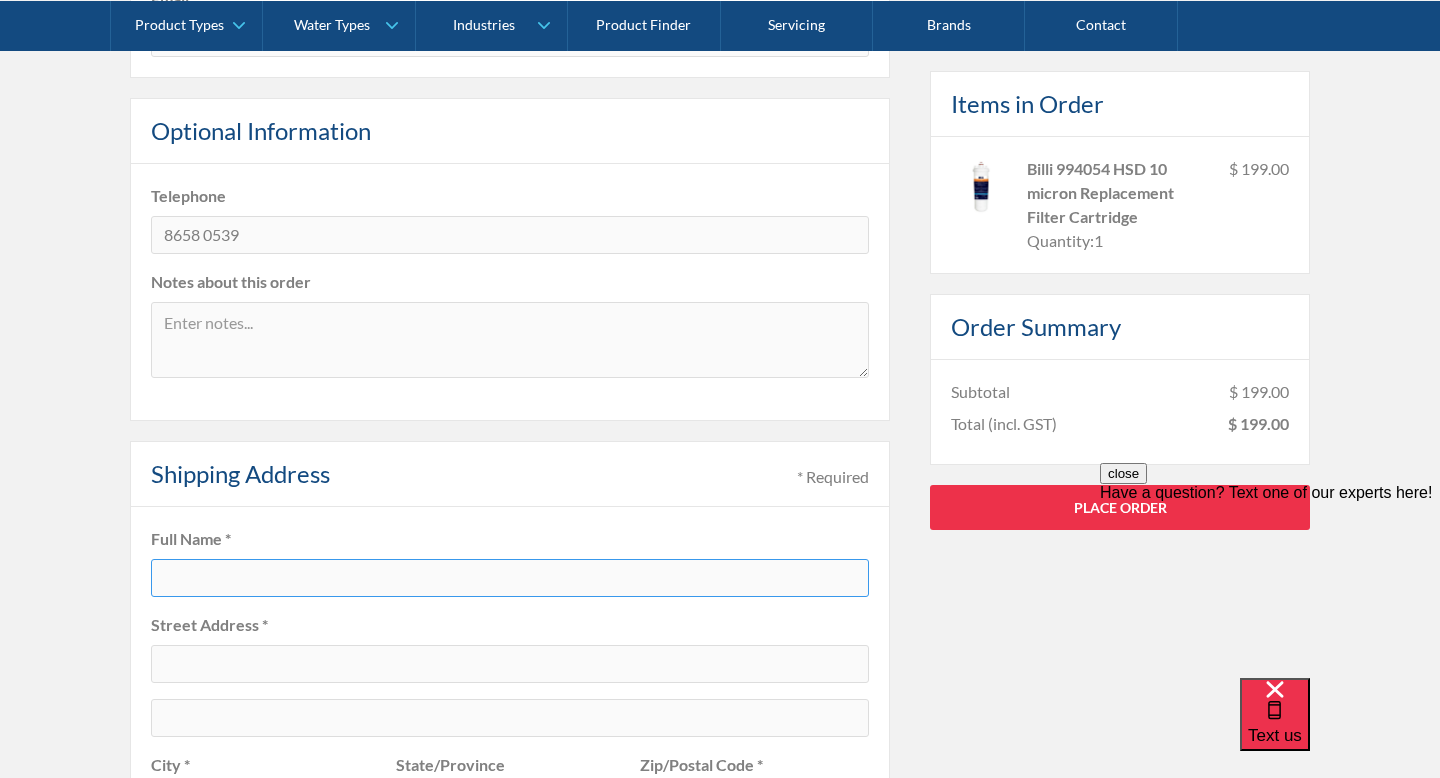 click at bounding box center [510, 578] 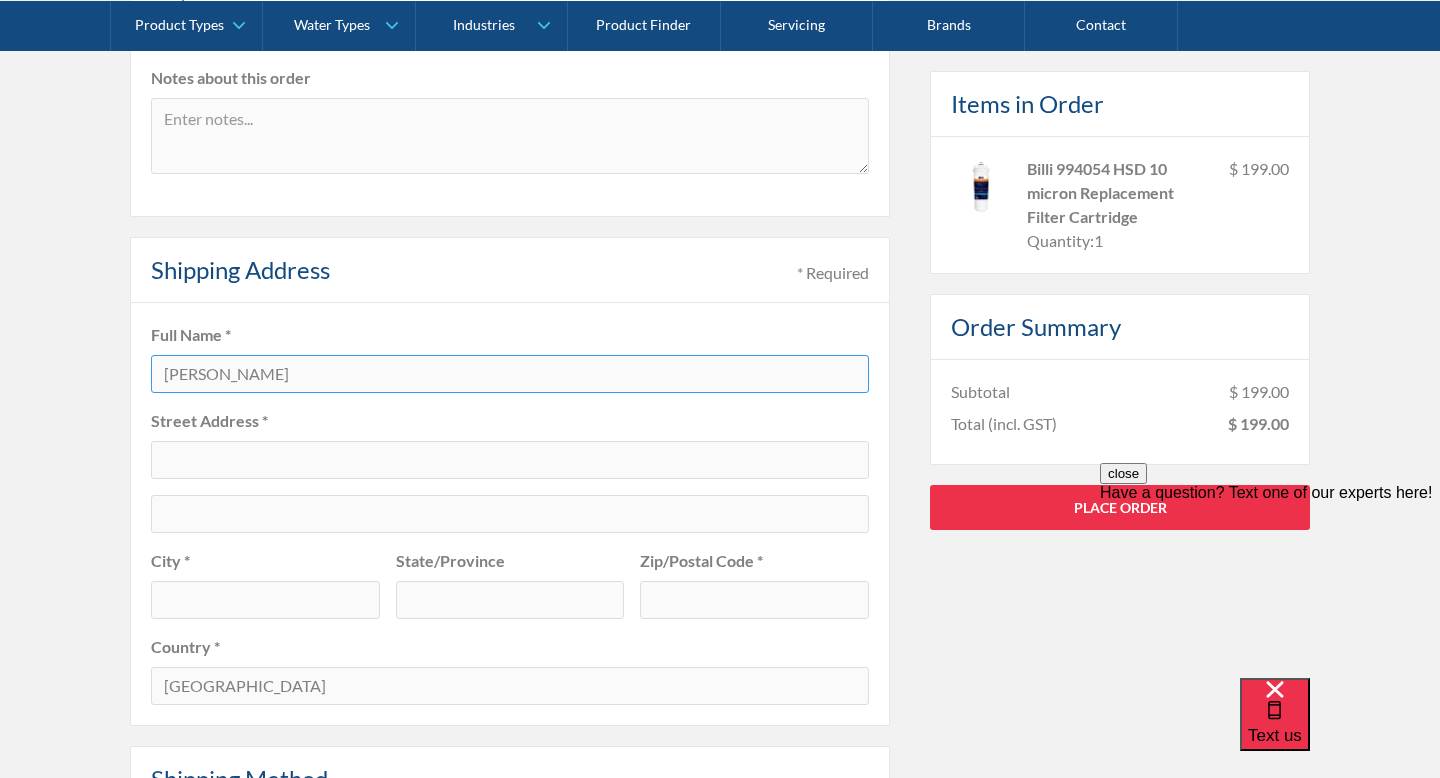 type on "Lloyd Snyder" 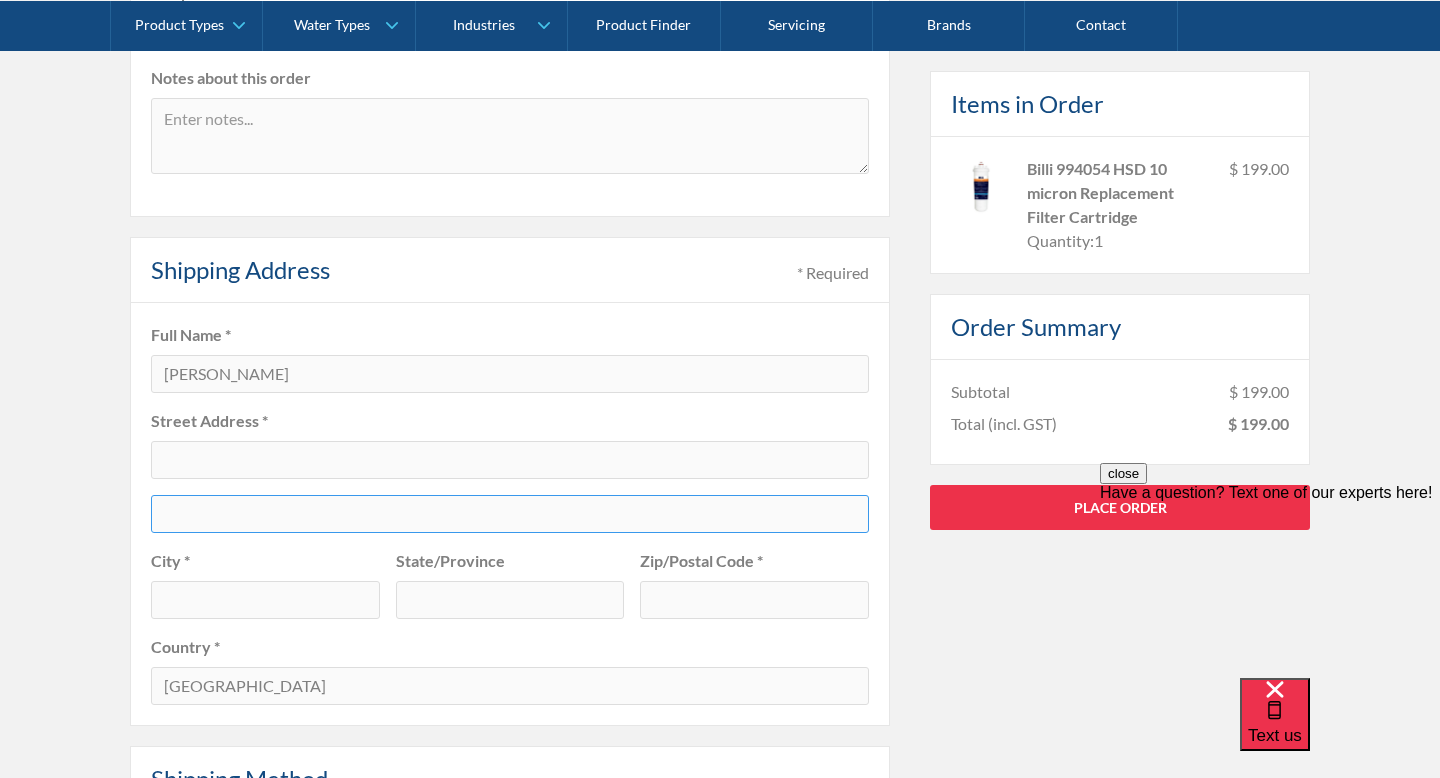scroll, scrollTop: 740, scrollLeft: 0, axis: vertical 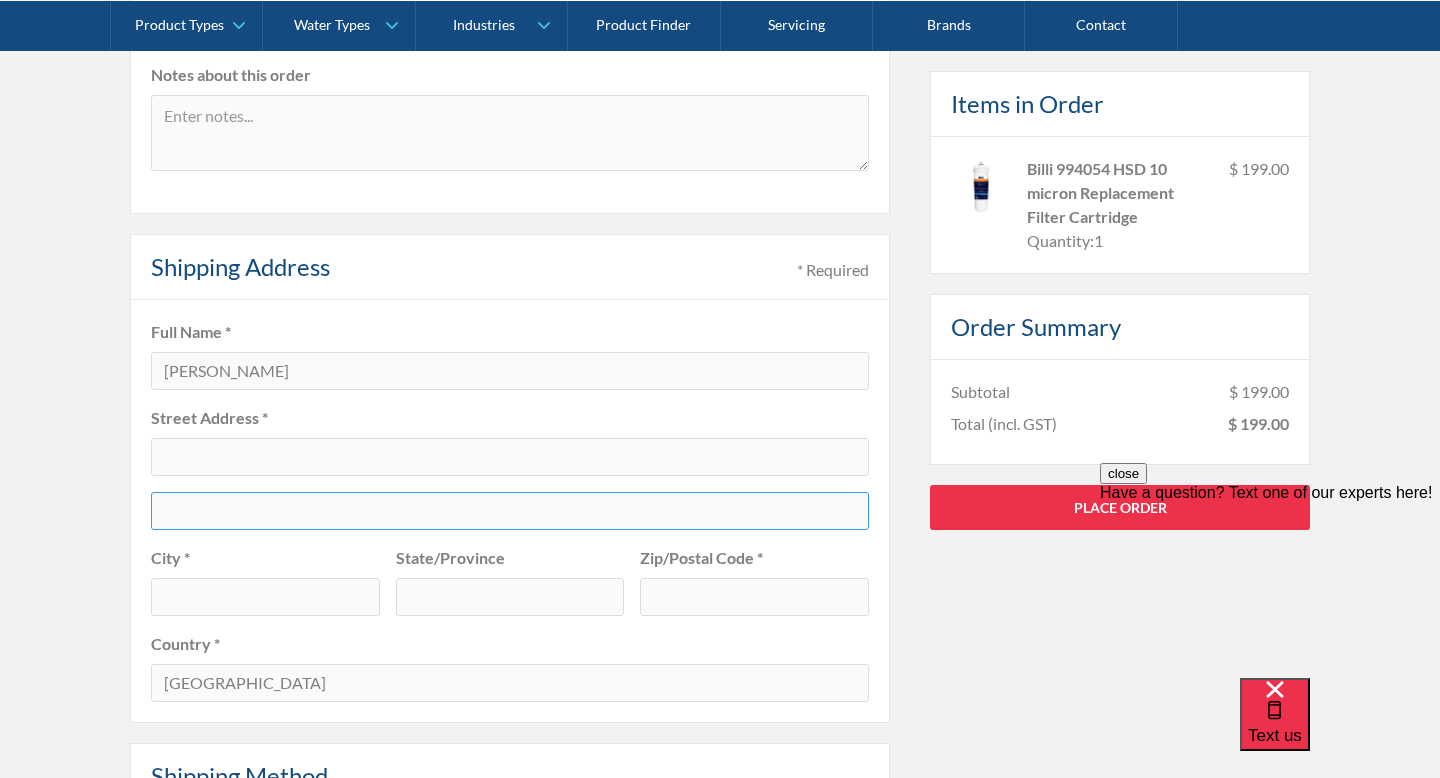 click at bounding box center [510, 511] 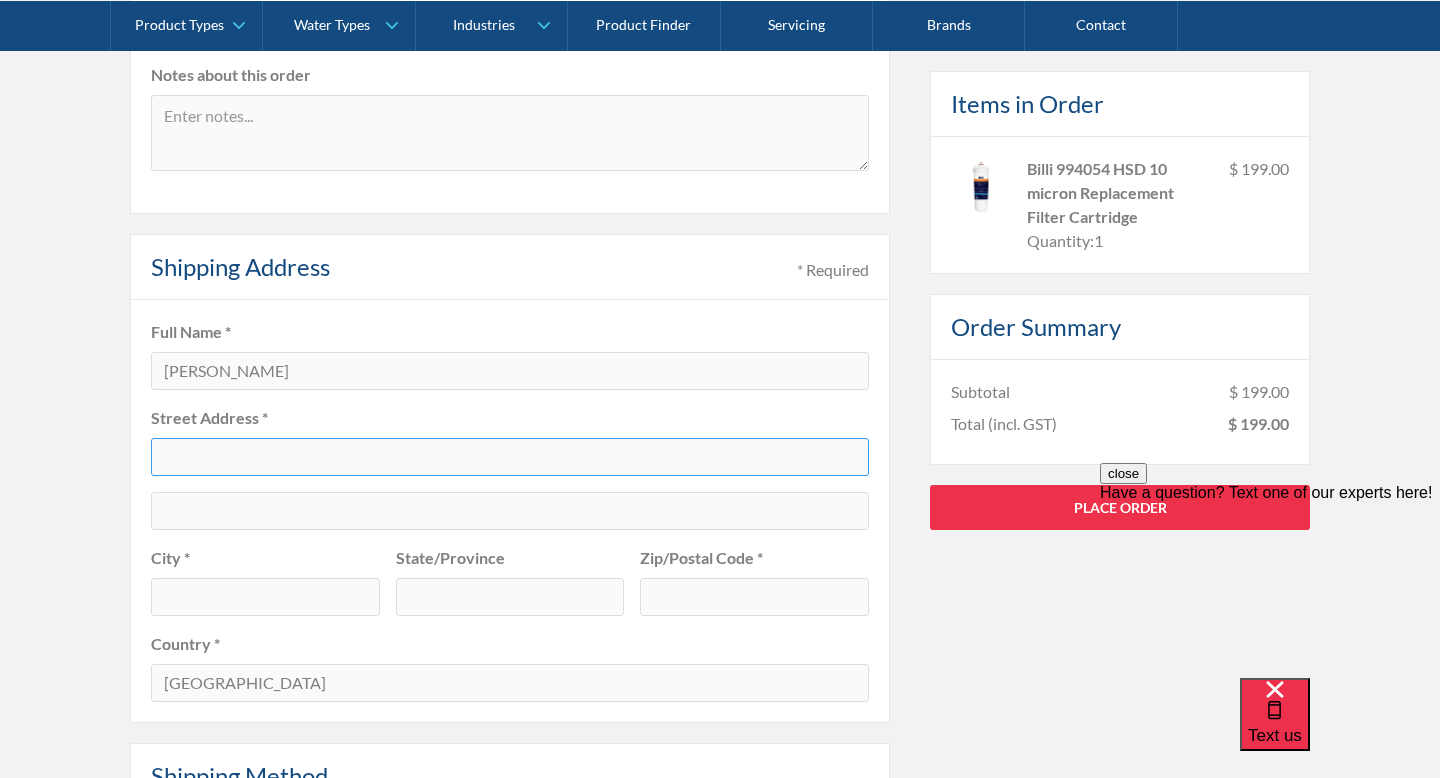 click at bounding box center [510, 457] 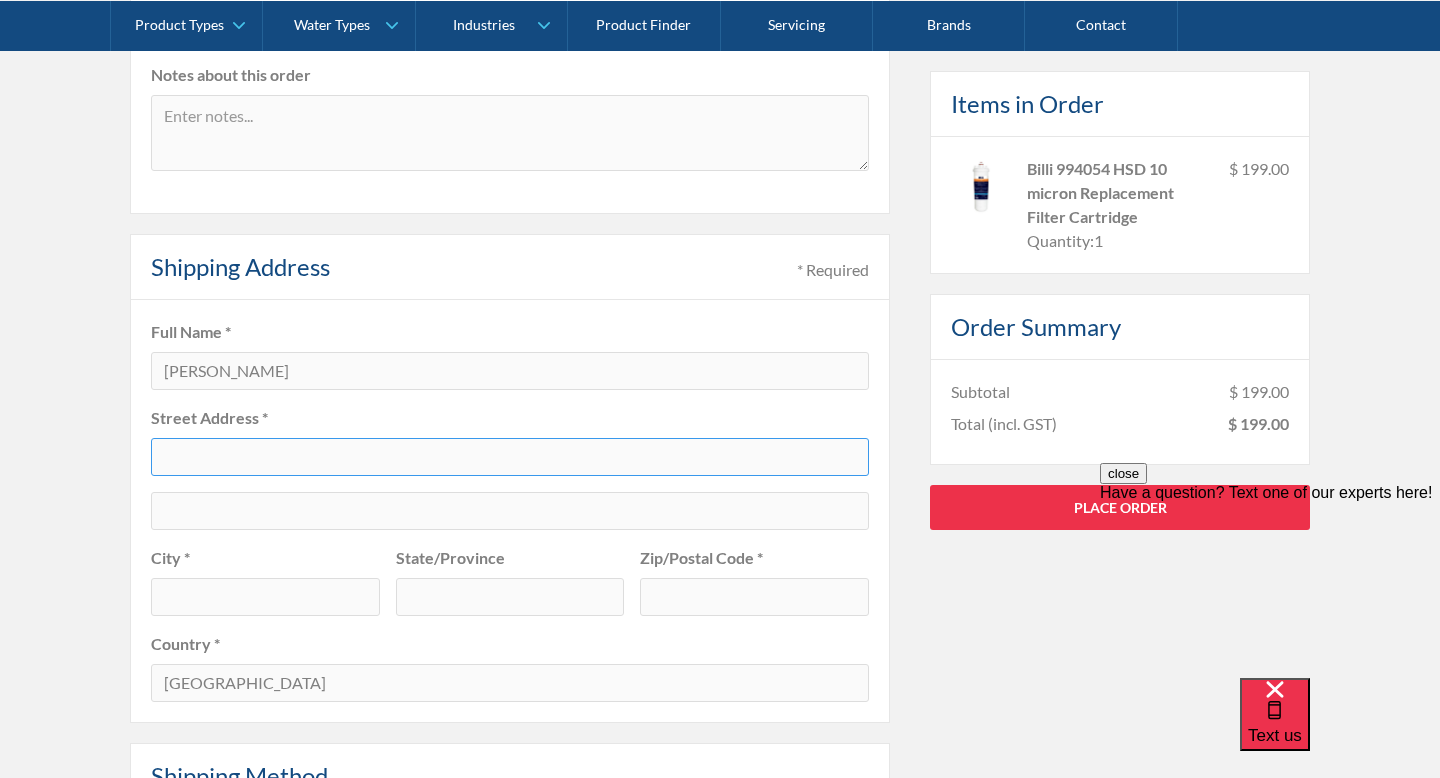type on "Level 15, 357 Collins Street" 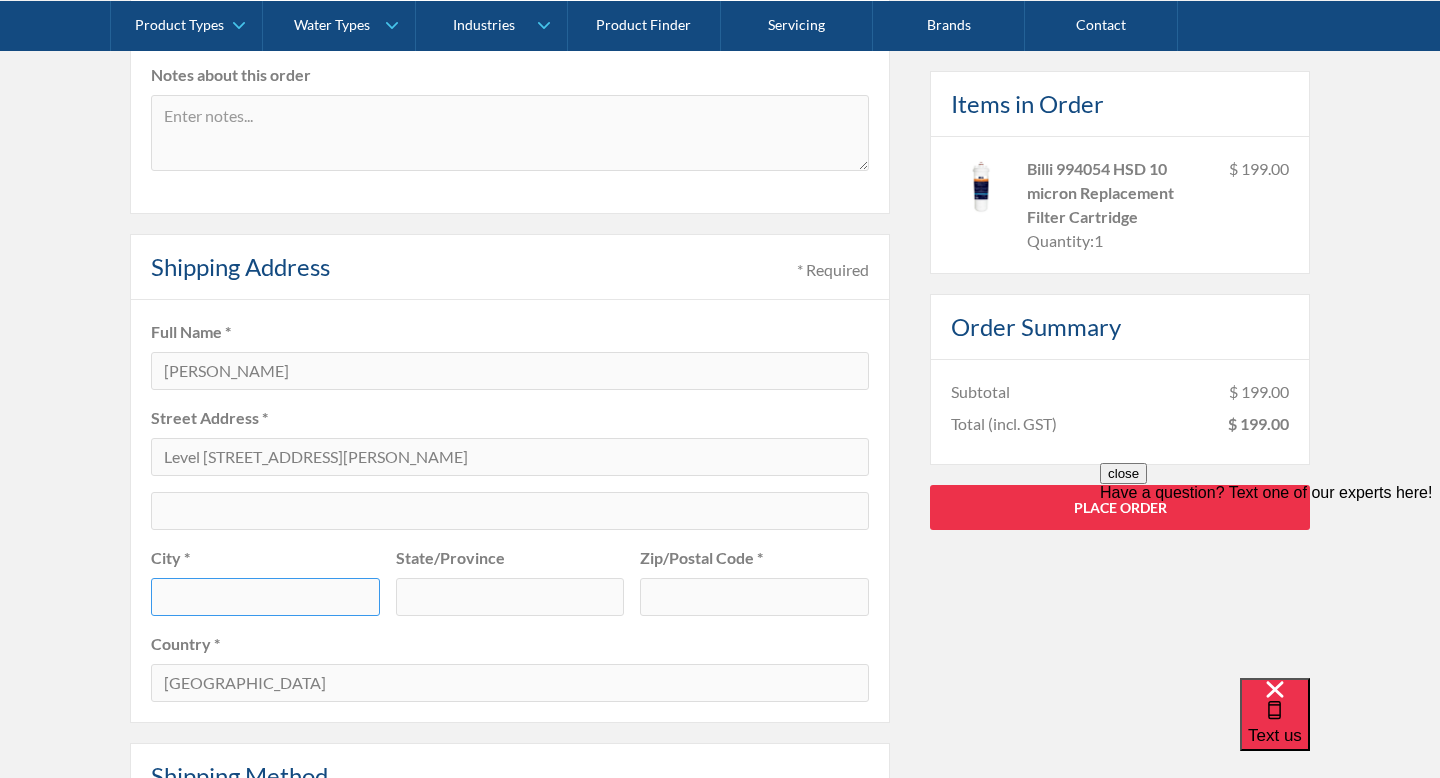 type on "MELBOURNE" 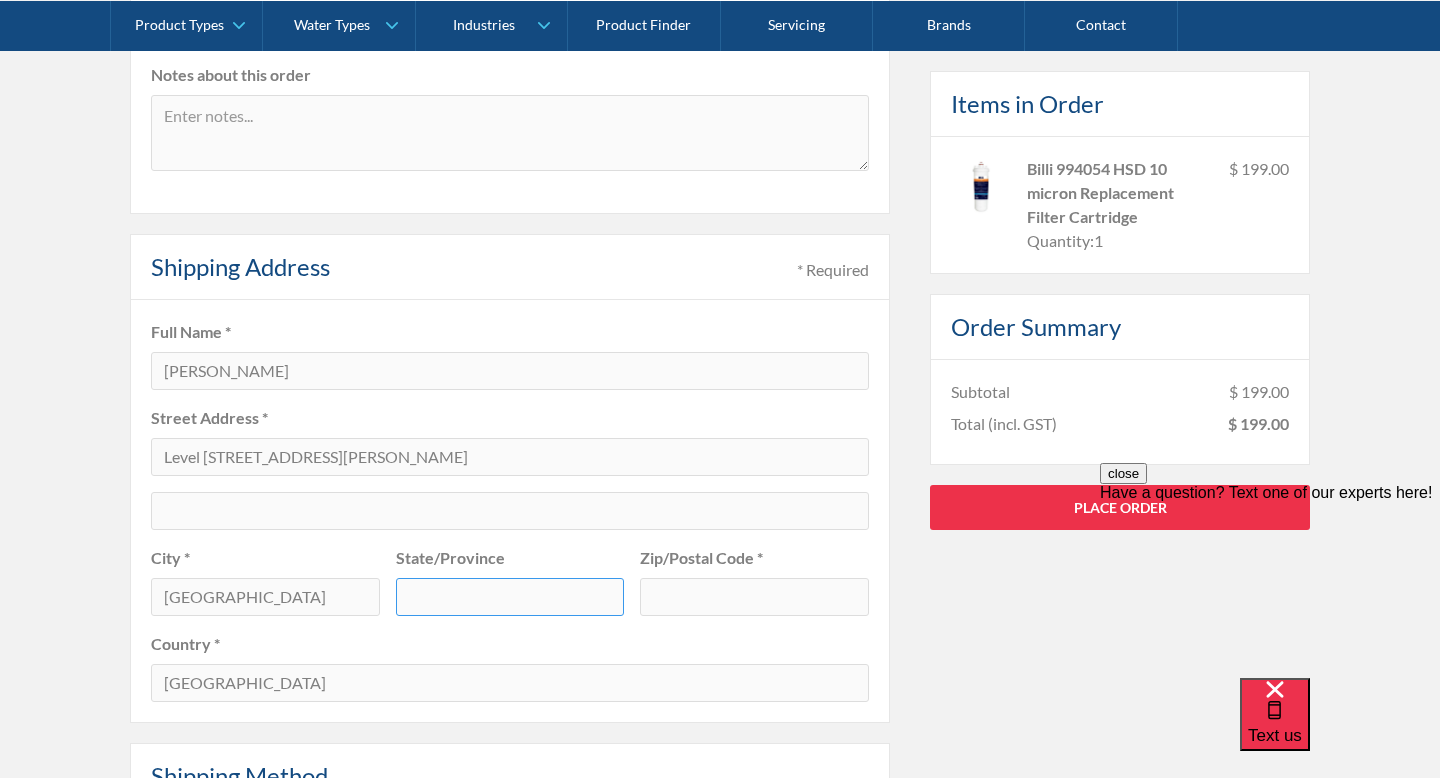 type on "Victoria" 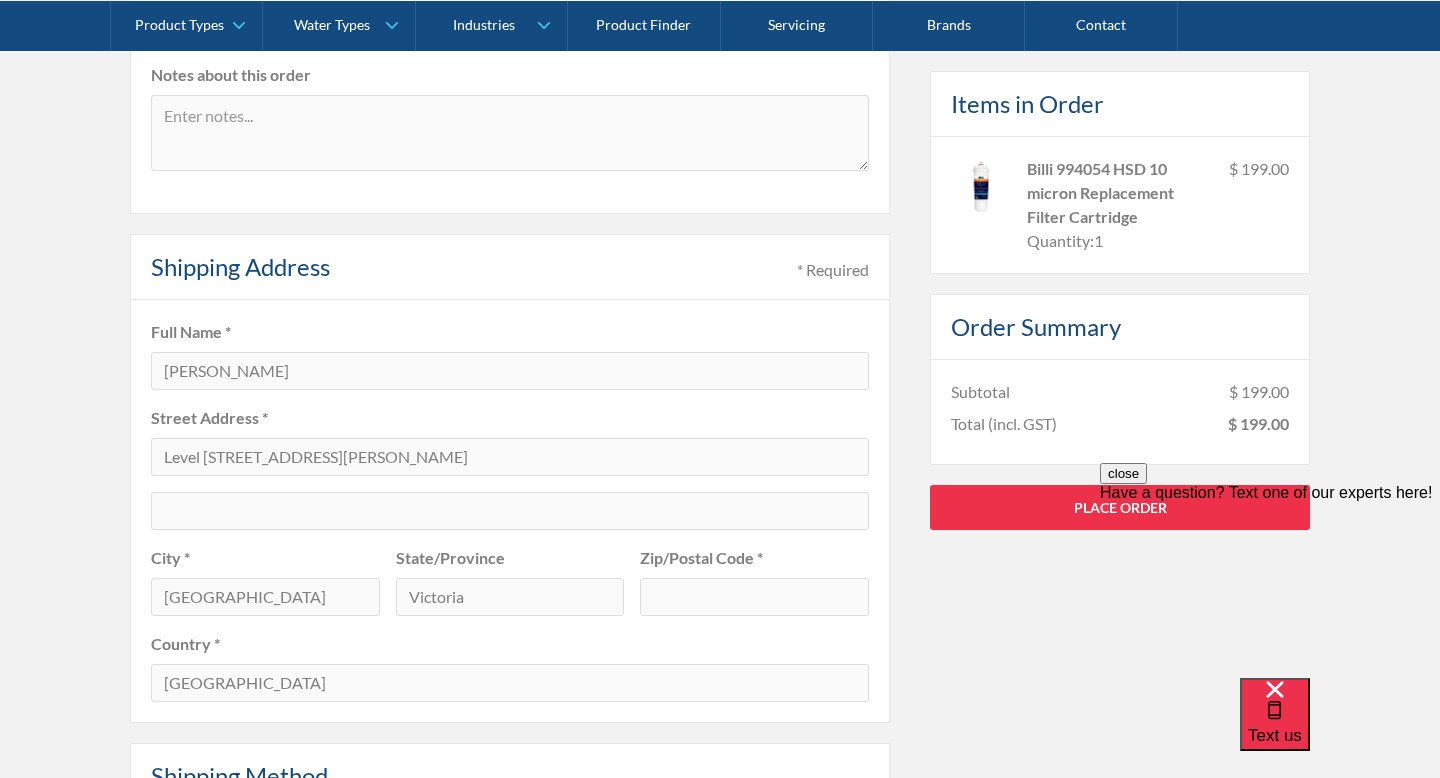 type on "3000" 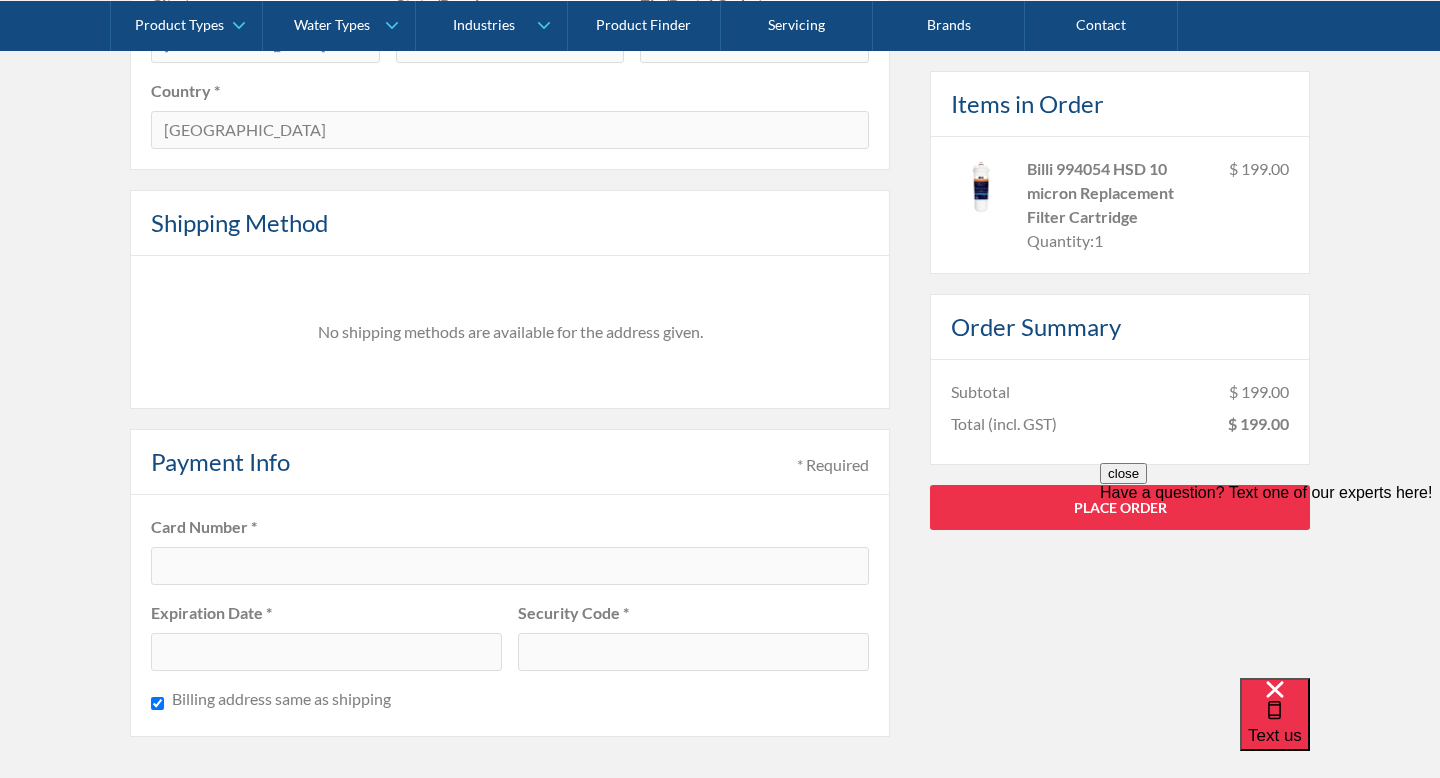 scroll, scrollTop: 1307, scrollLeft: 0, axis: vertical 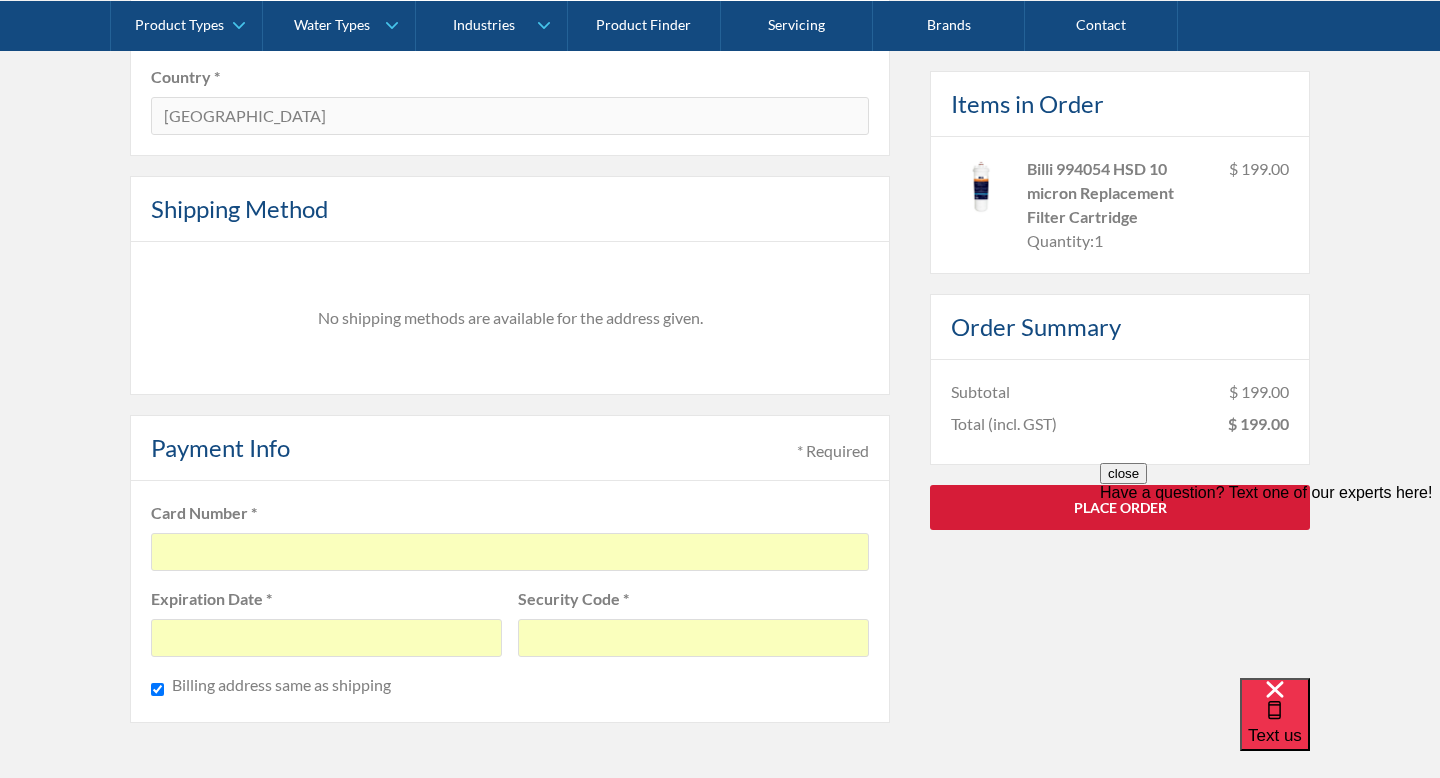 click on "Place Order" at bounding box center [1120, 506] 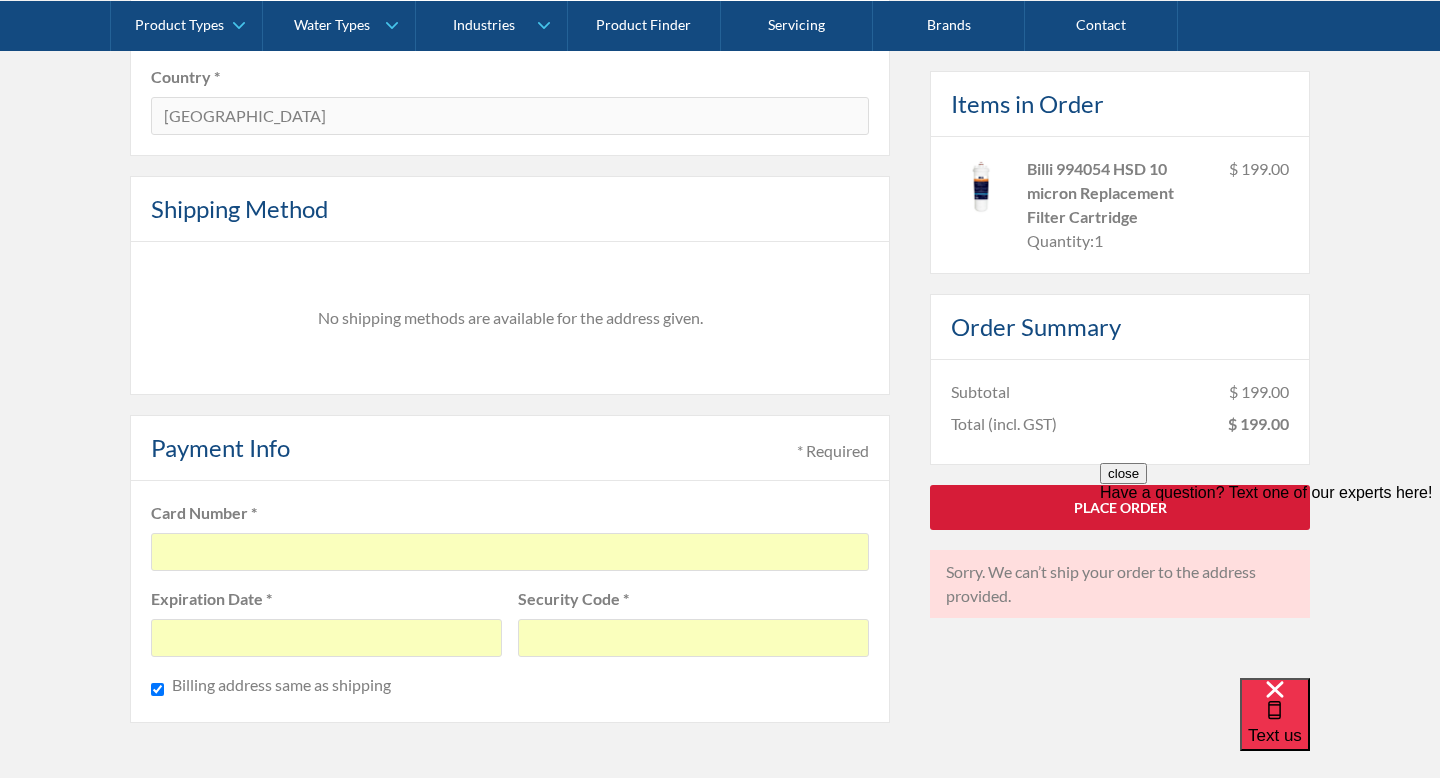 click on "Place Order" at bounding box center [1120, 506] 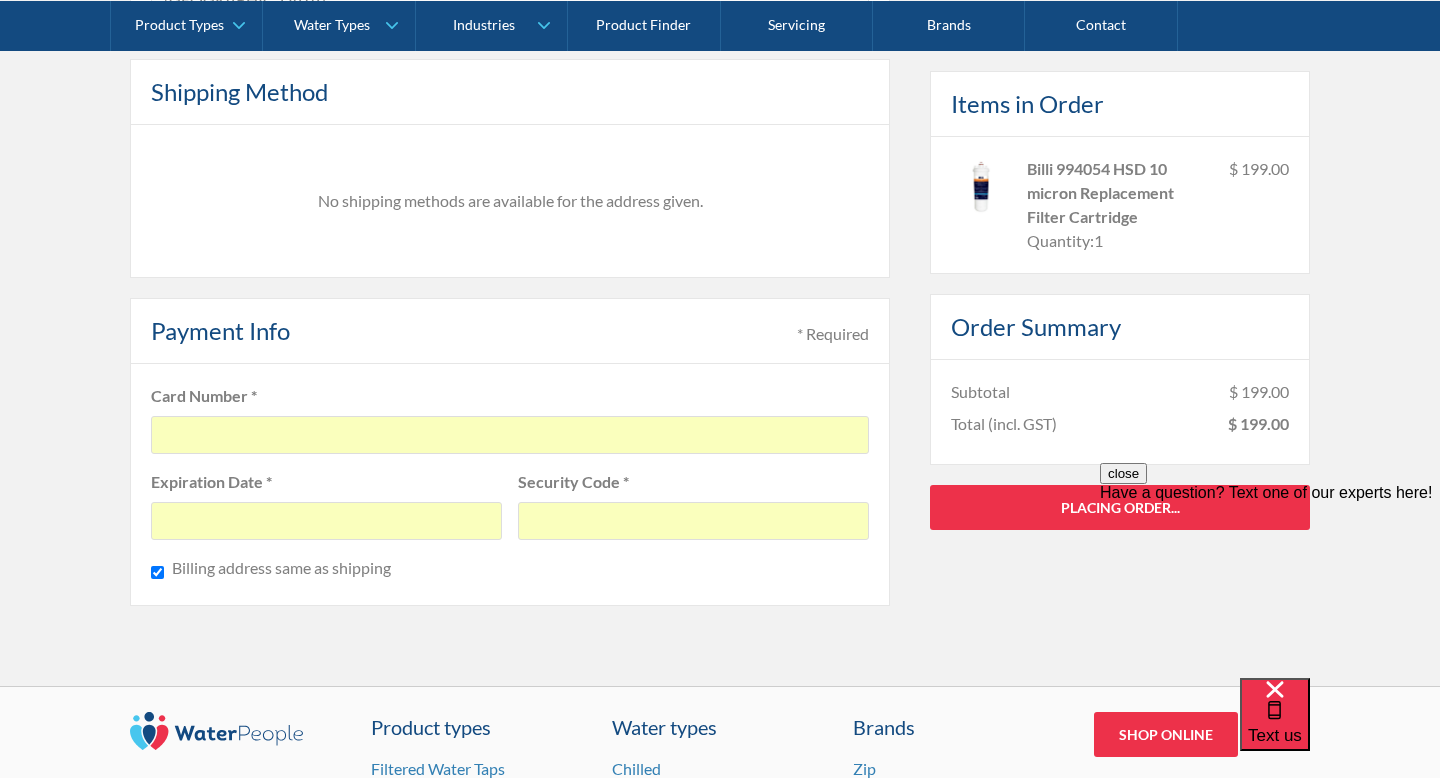 scroll, scrollTop: 1661, scrollLeft: 0, axis: vertical 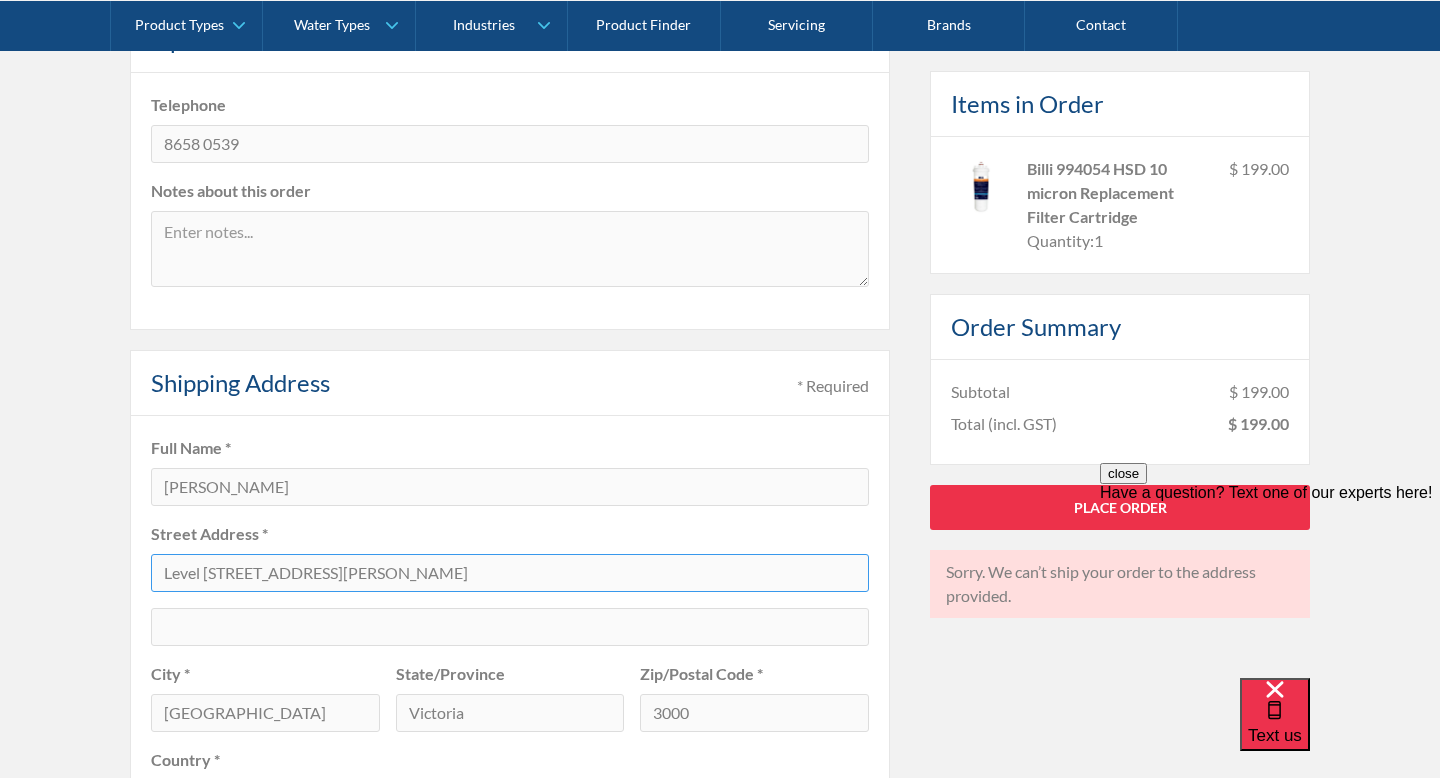 click on "Level 15, 357 Collins Street" at bounding box center (510, 573) 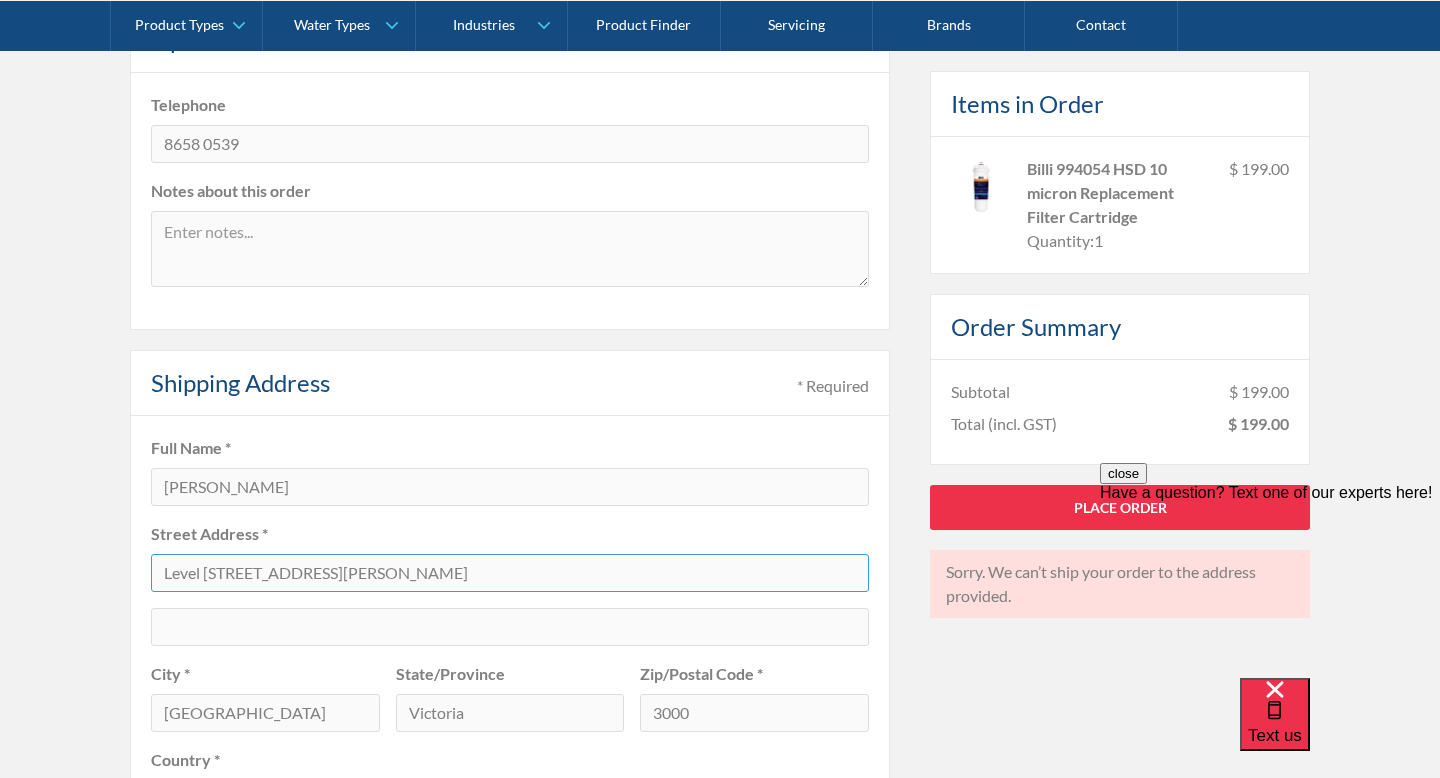 click on "Level 15, 357 Collins Street" at bounding box center (510, 573) 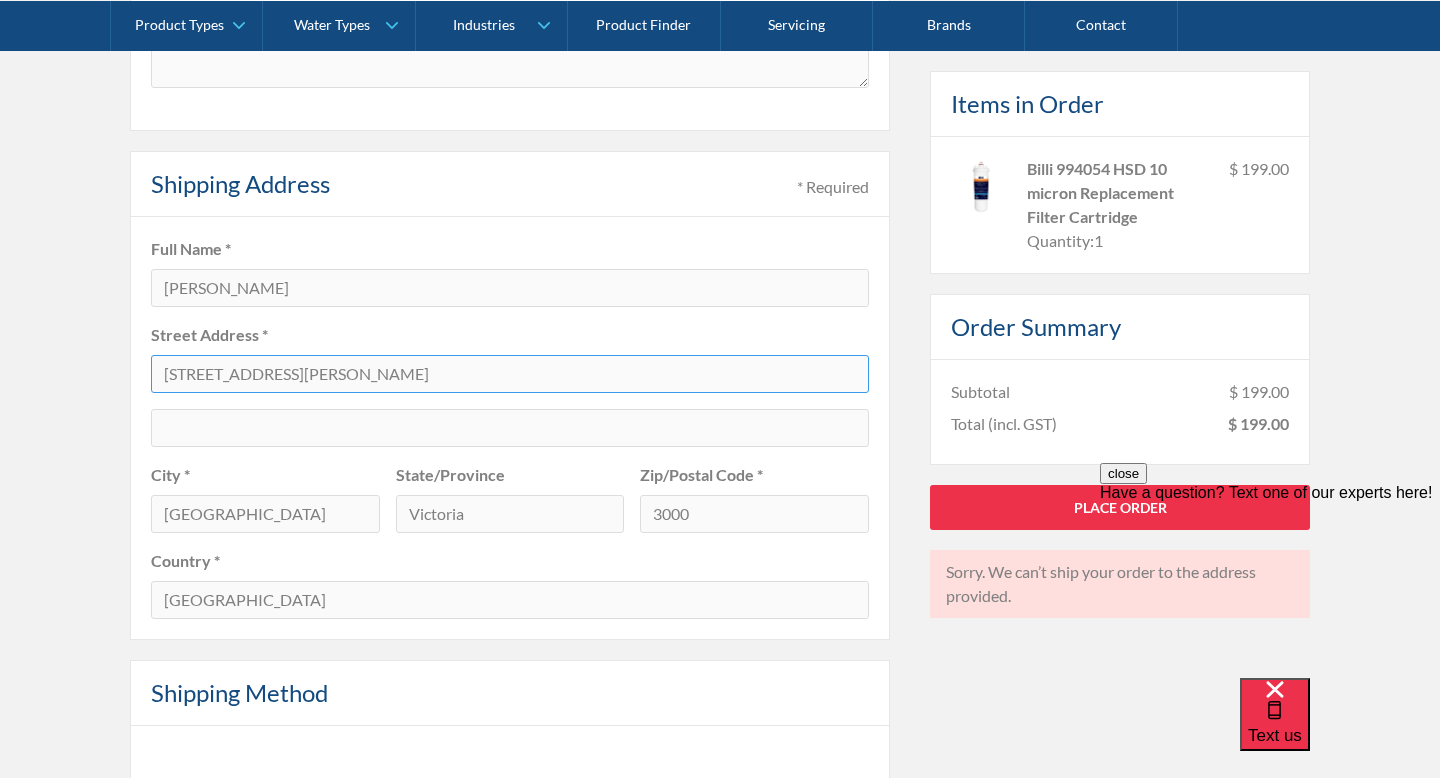 scroll, scrollTop: 824, scrollLeft: 0, axis: vertical 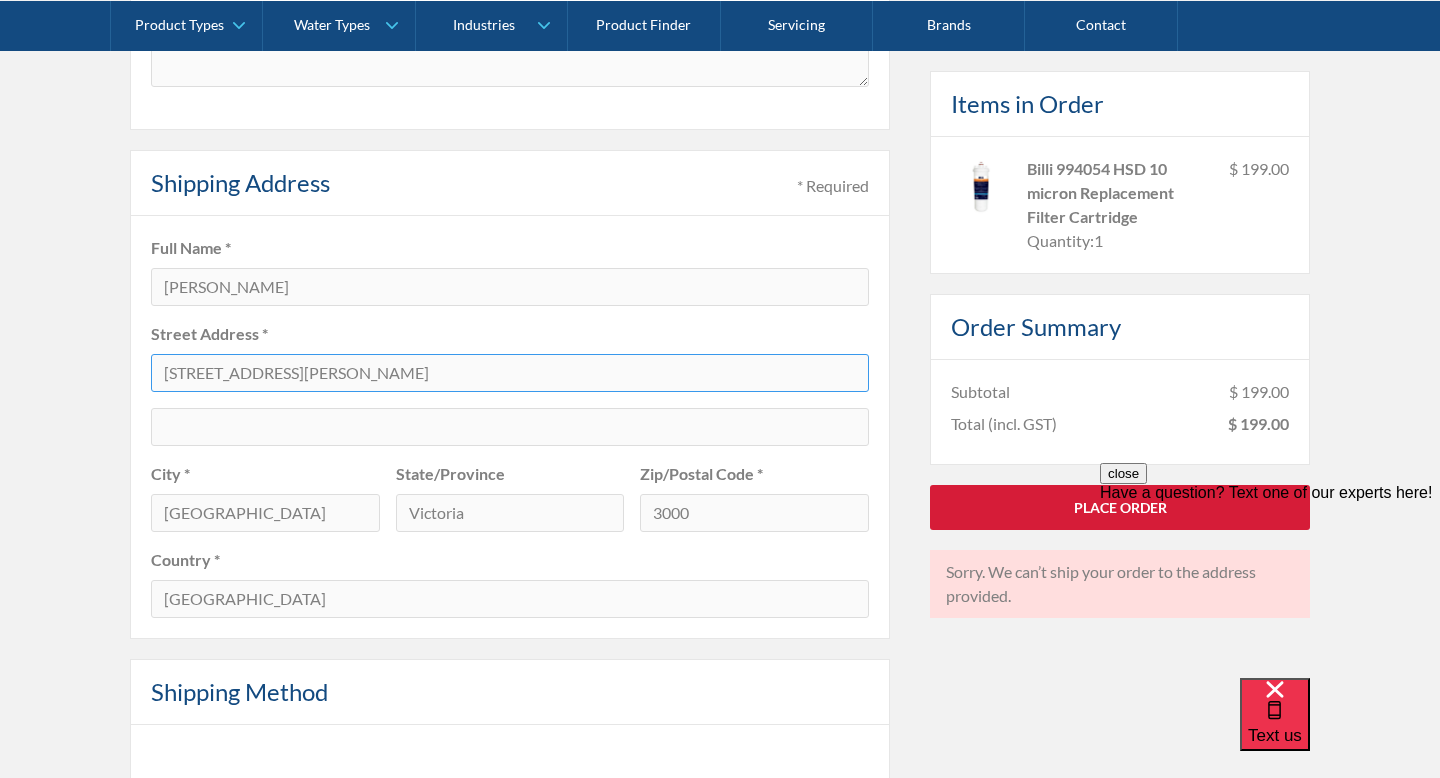 type on "15, 357 Collins Street" 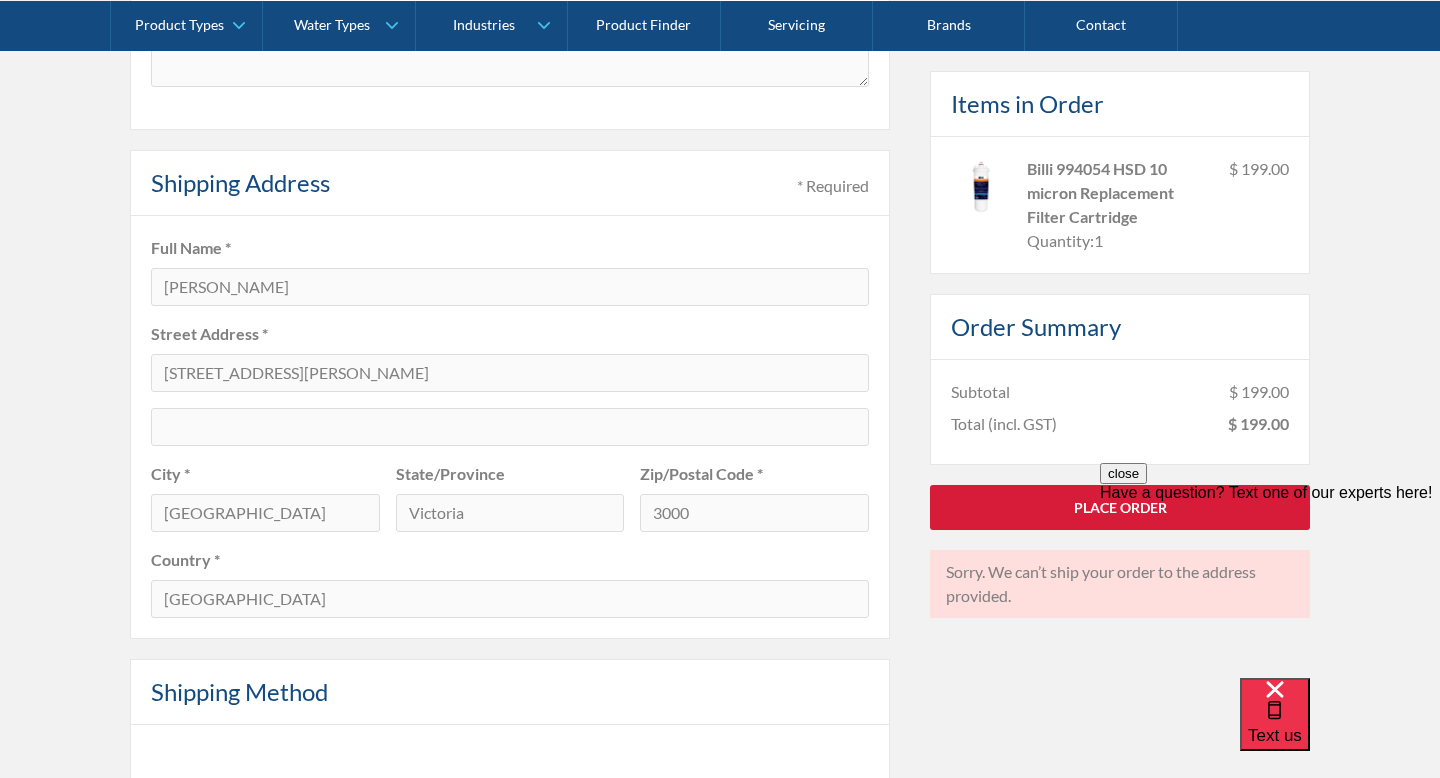 click on "Place Order" at bounding box center [1120, 506] 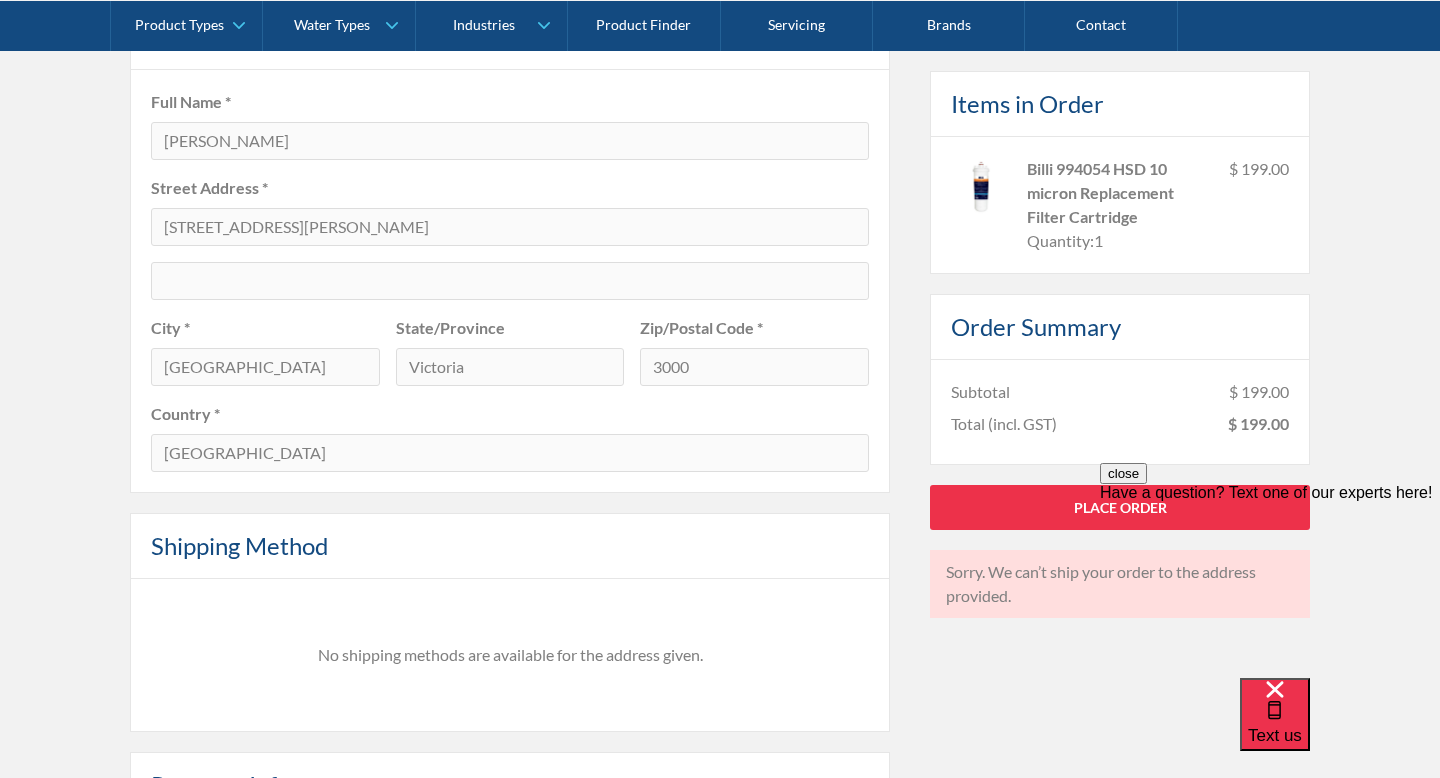 scroll, scrollTop: 971, scrollLeft: 0, axis: vertical 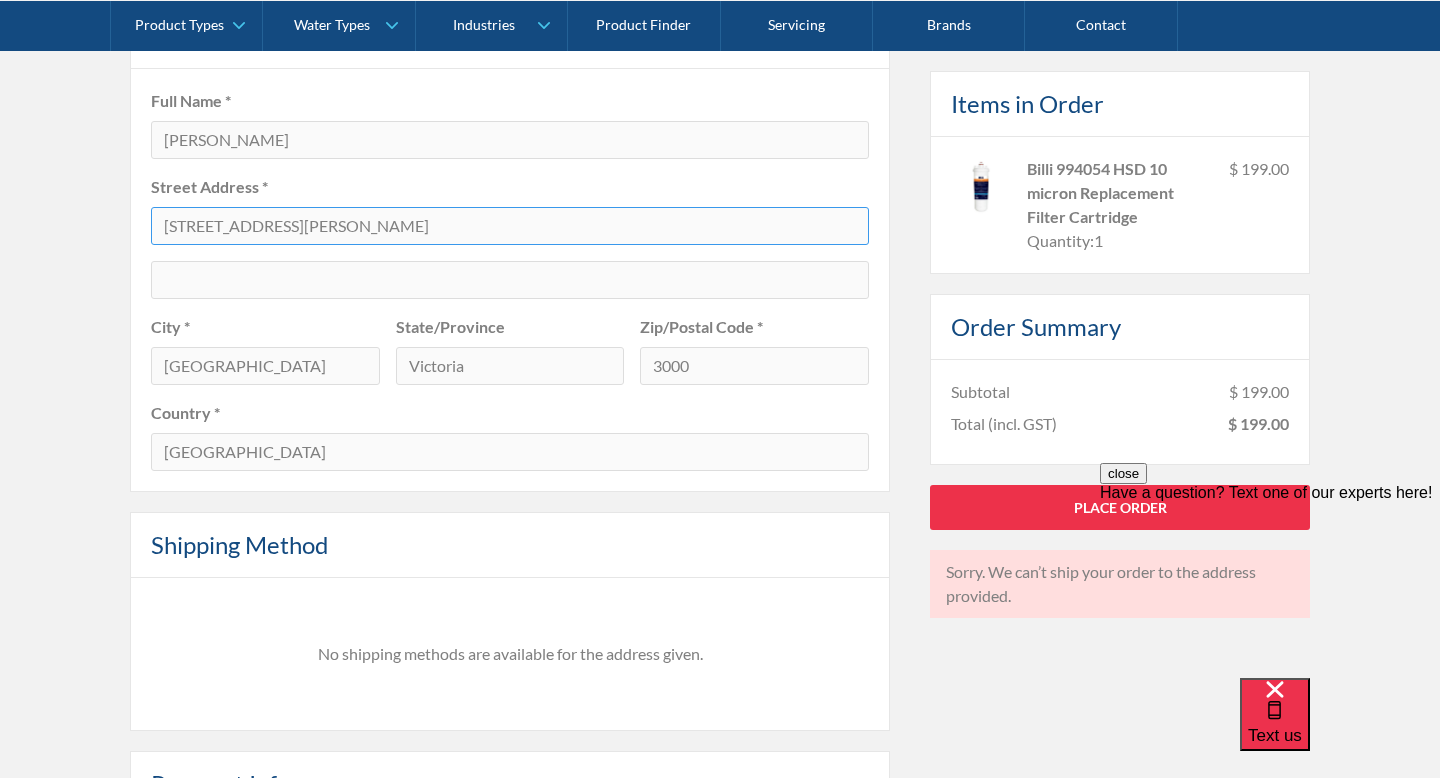 click on "15, 357 Collins Street" at bounding box center [510, 226] 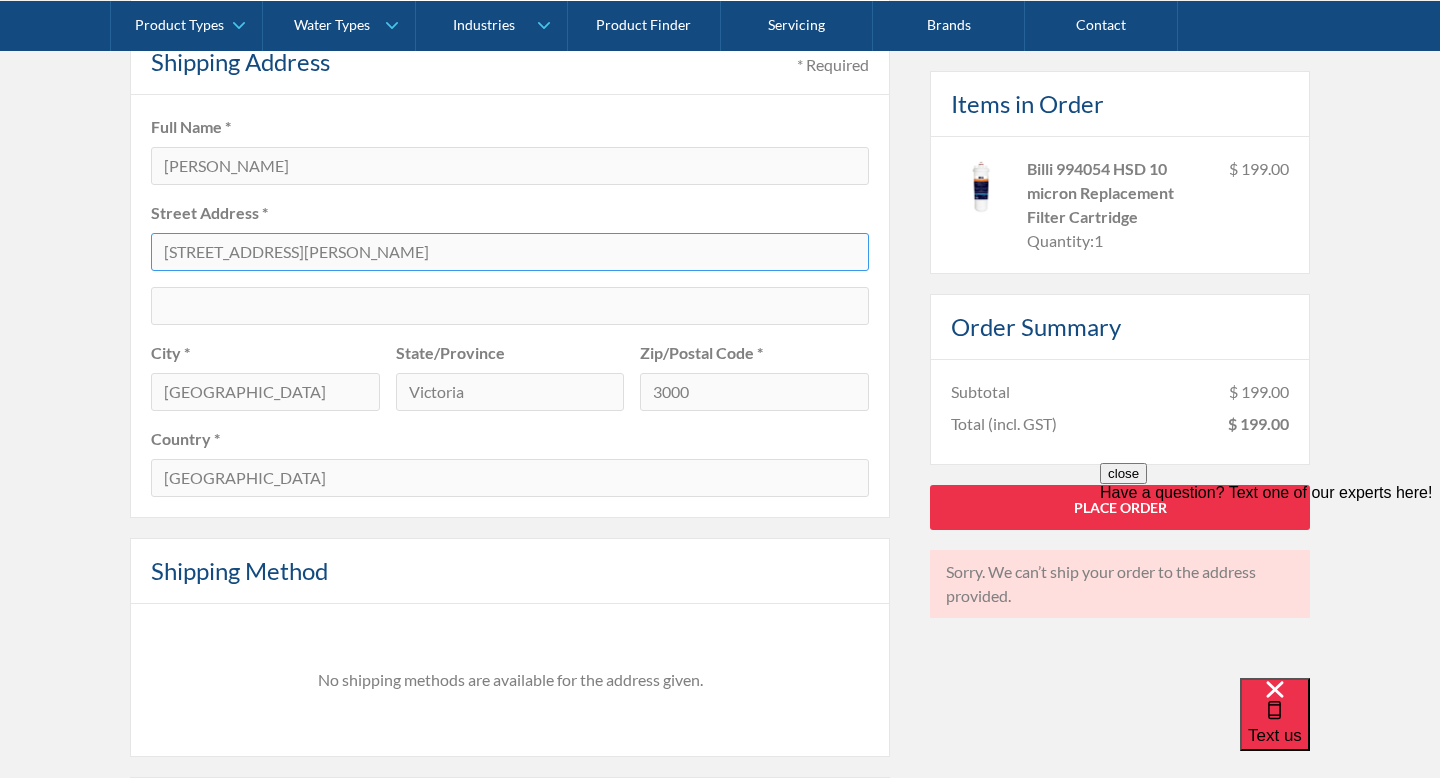 scroll, scrollTop: 944, scrollLeft: 0, axis: vertical 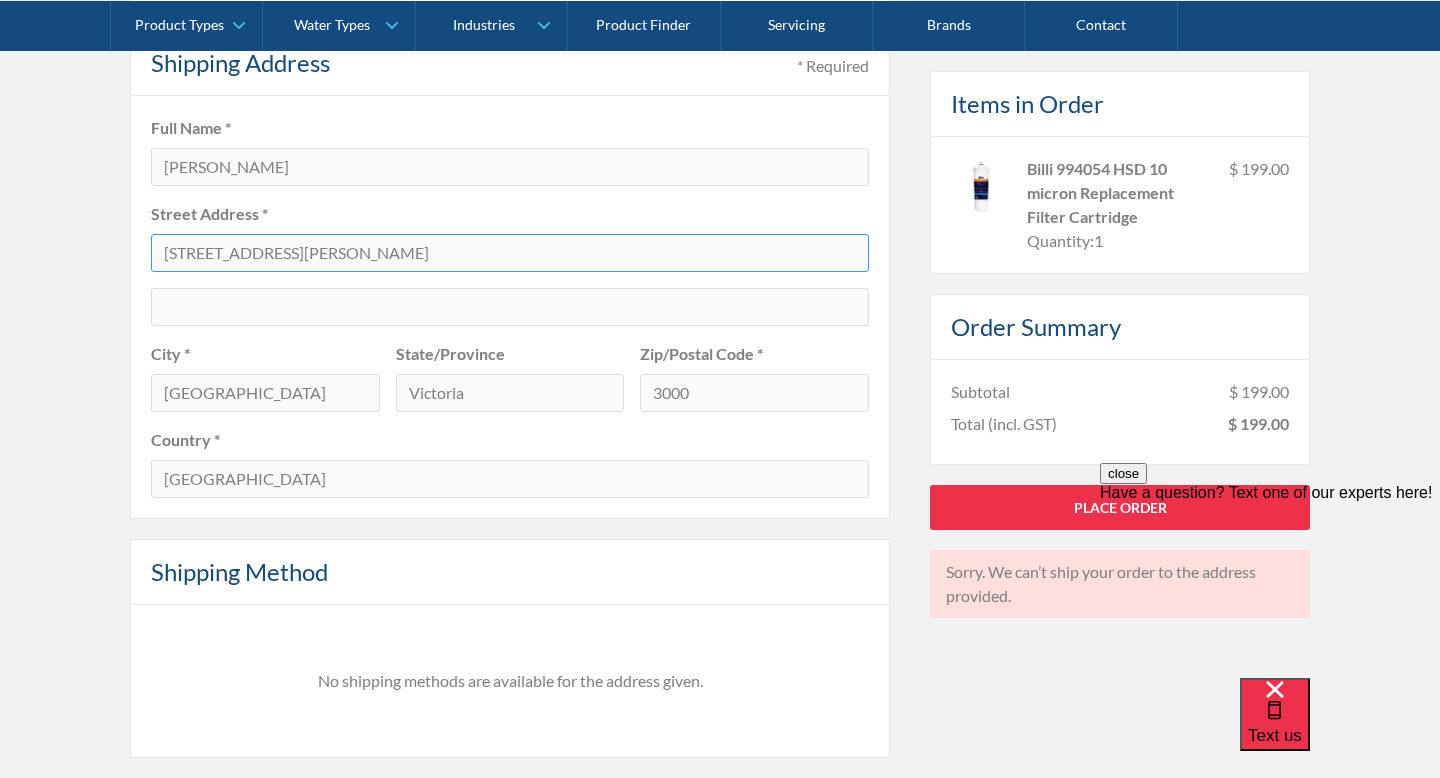 click on "15, 357 Collins Street" at bounding box center [510, 253] 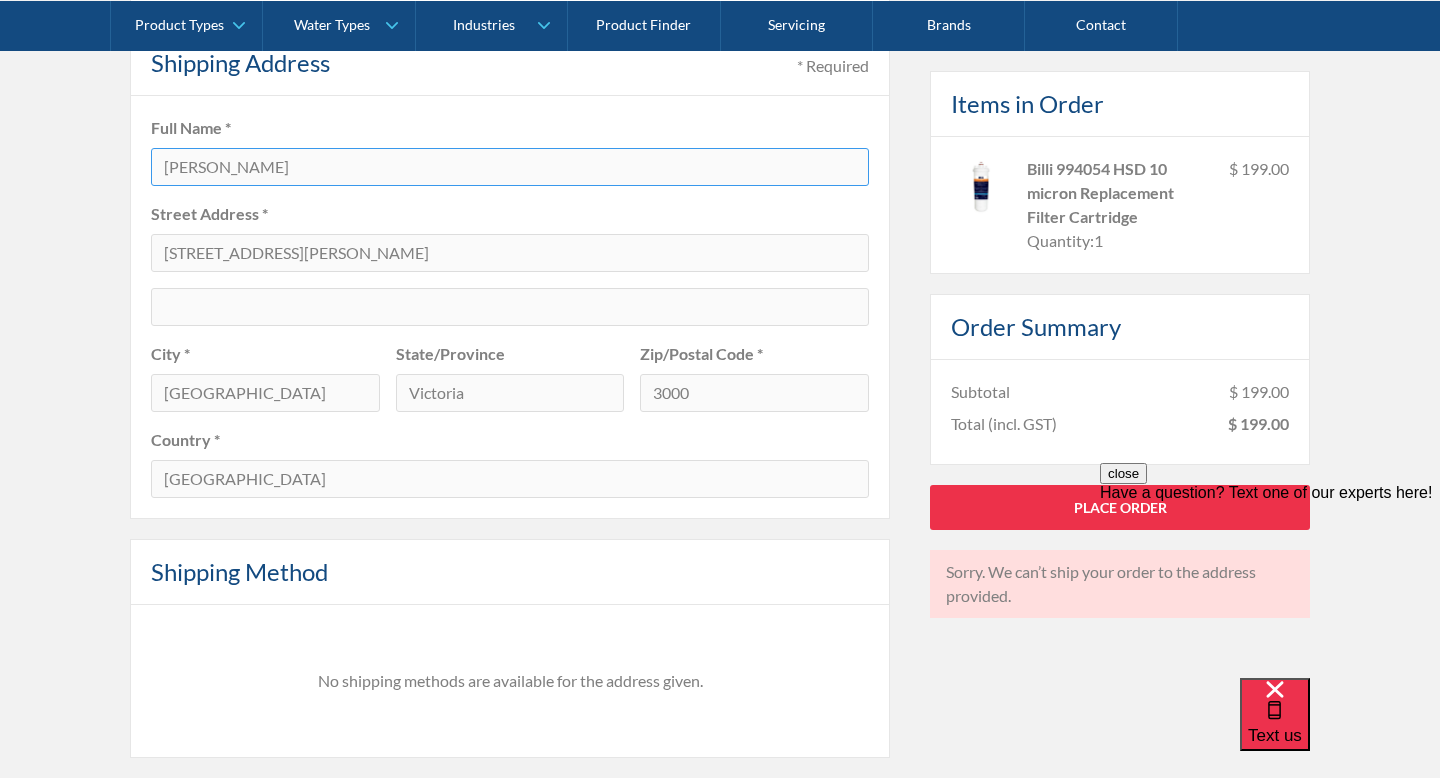 click on "Lloyd Snyder" at bounding box center (510, 167) 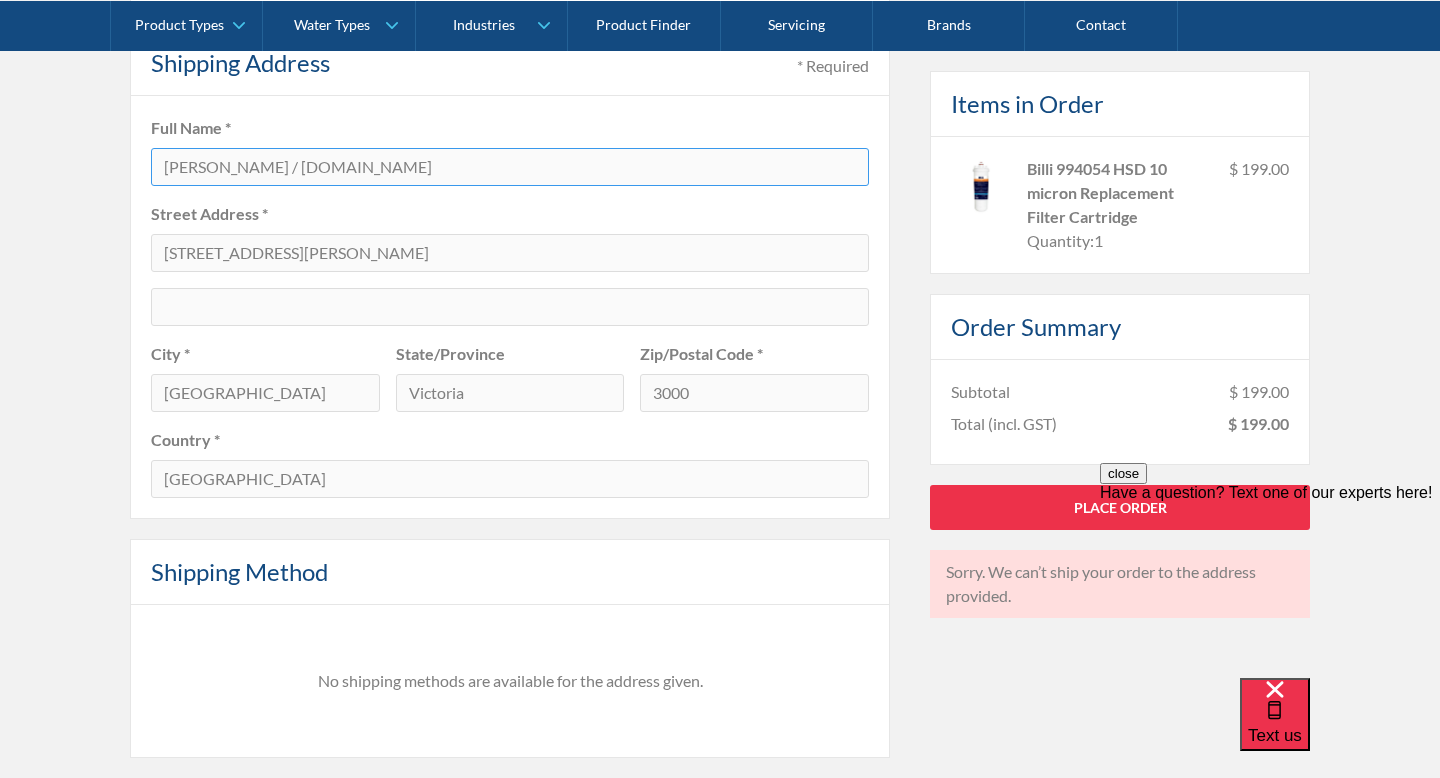 type on "Lloyd Snyder / Capital.com" 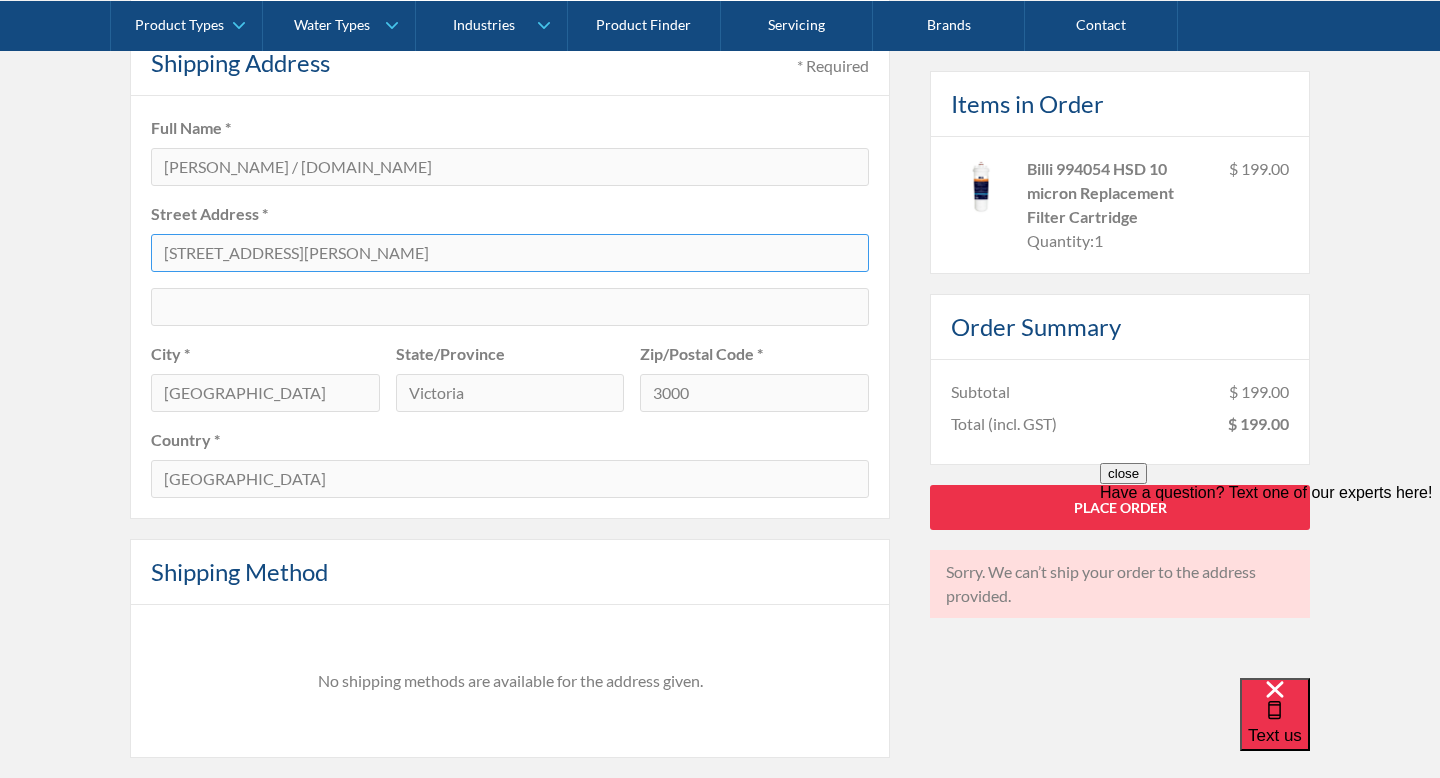 click on "15, 357 Collins Street" at bounding box center [510, 253] 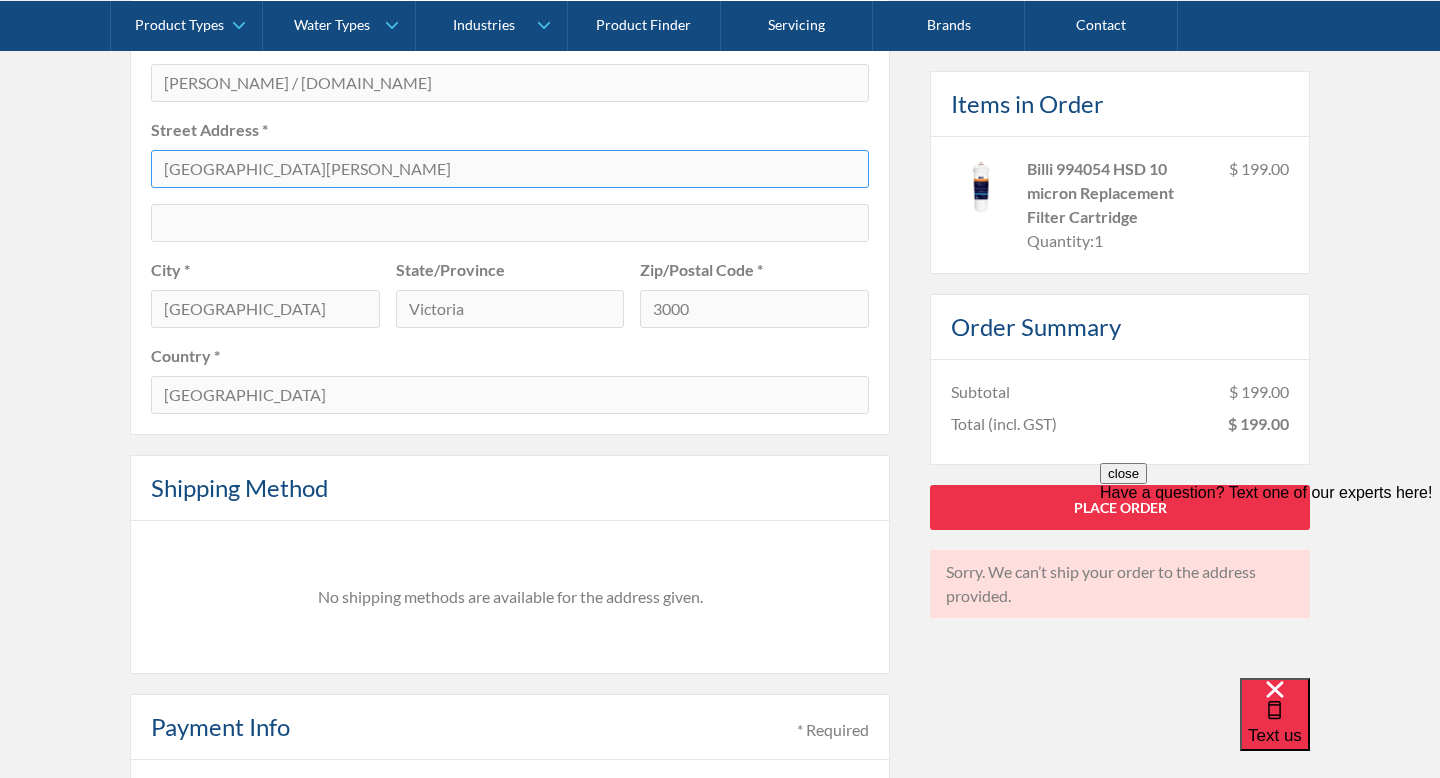 scroll, scrollTop: 1022, scrollLeft: 0, axis: vertical 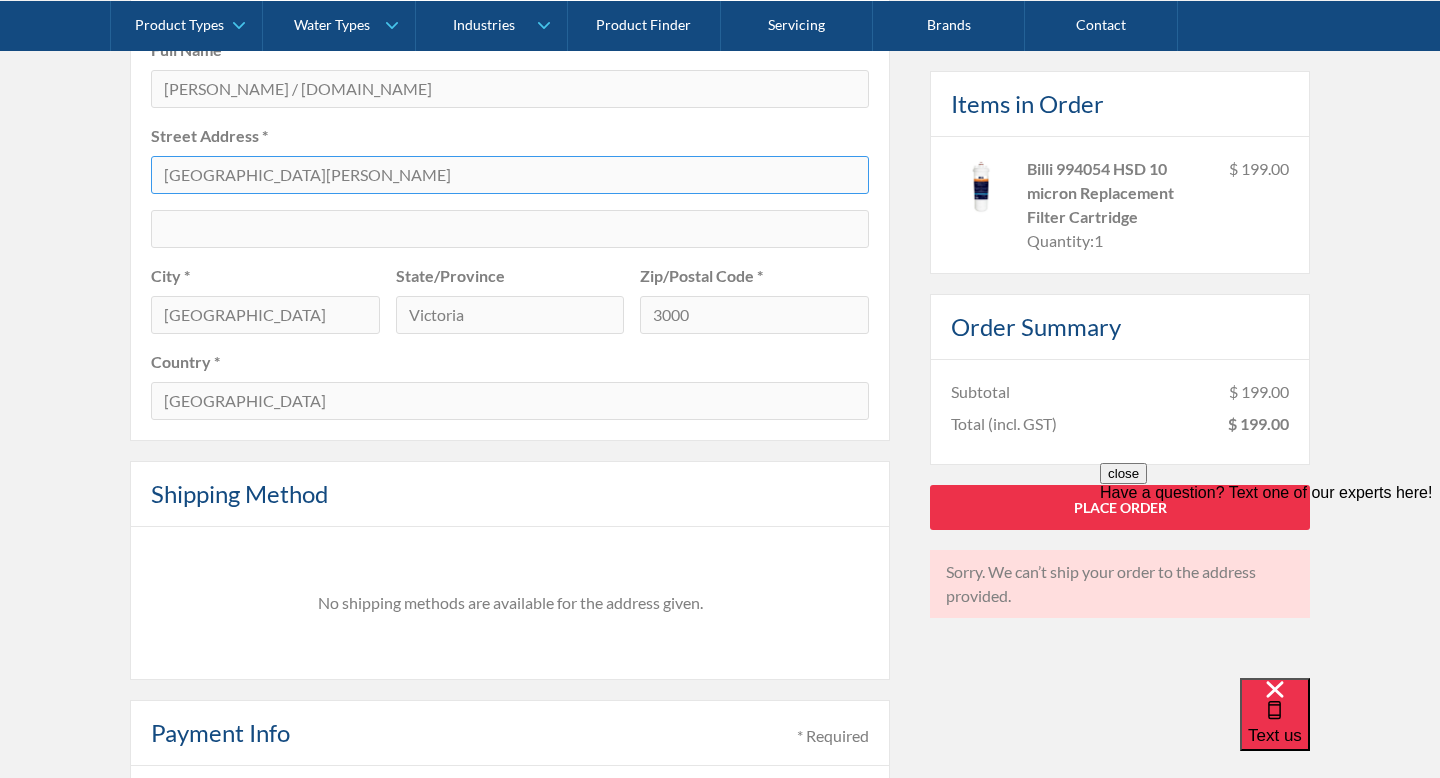 type on "357 Collins Street" 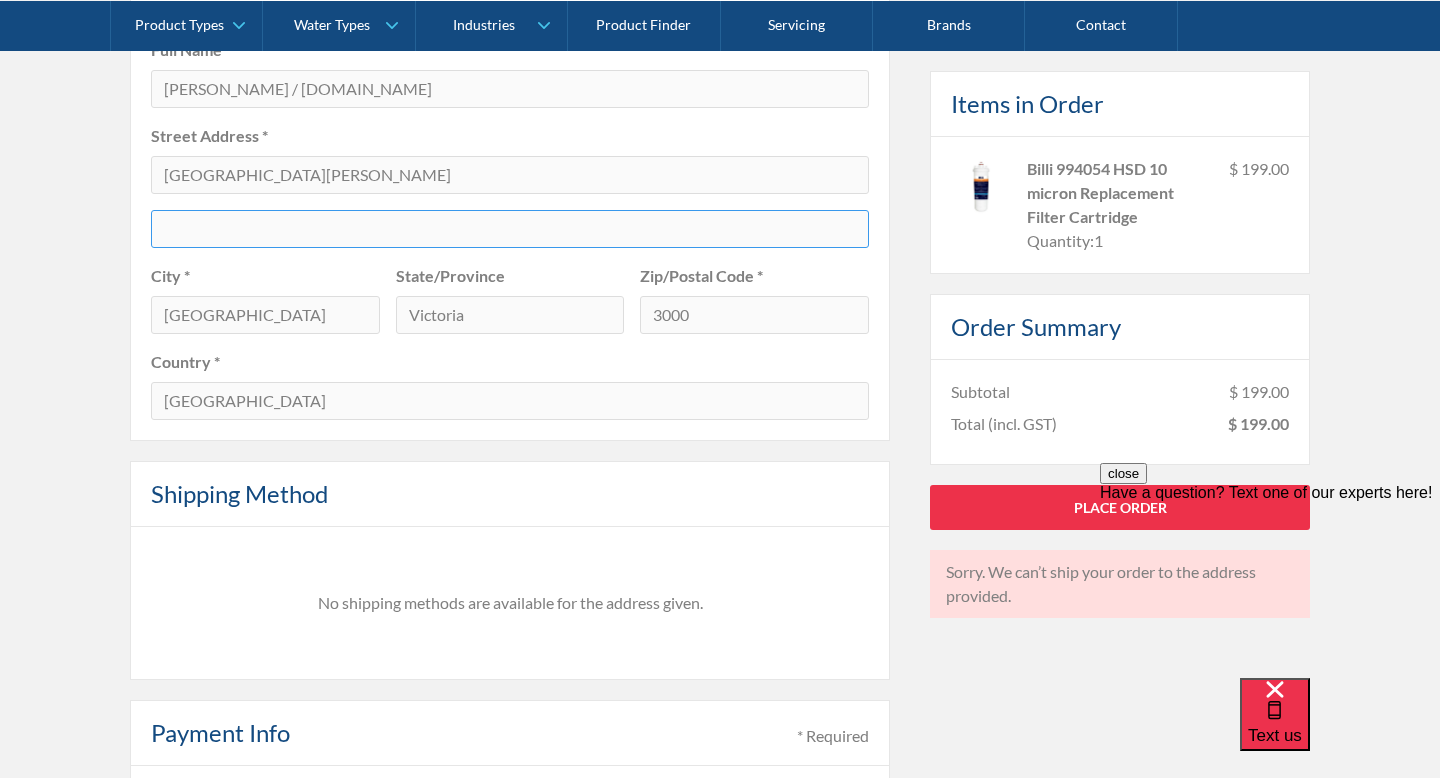 click at bounding box center [510, 229] 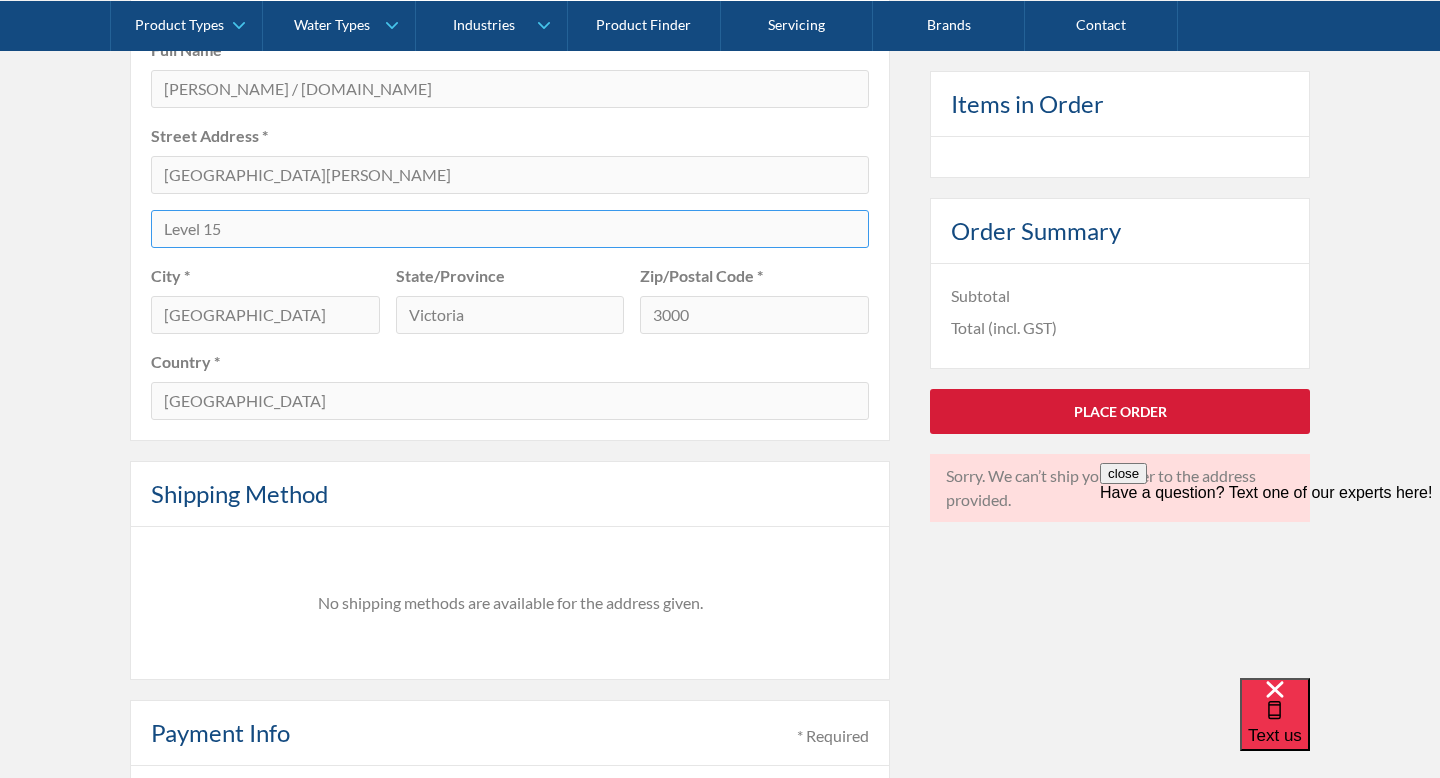 type on "Level 15" 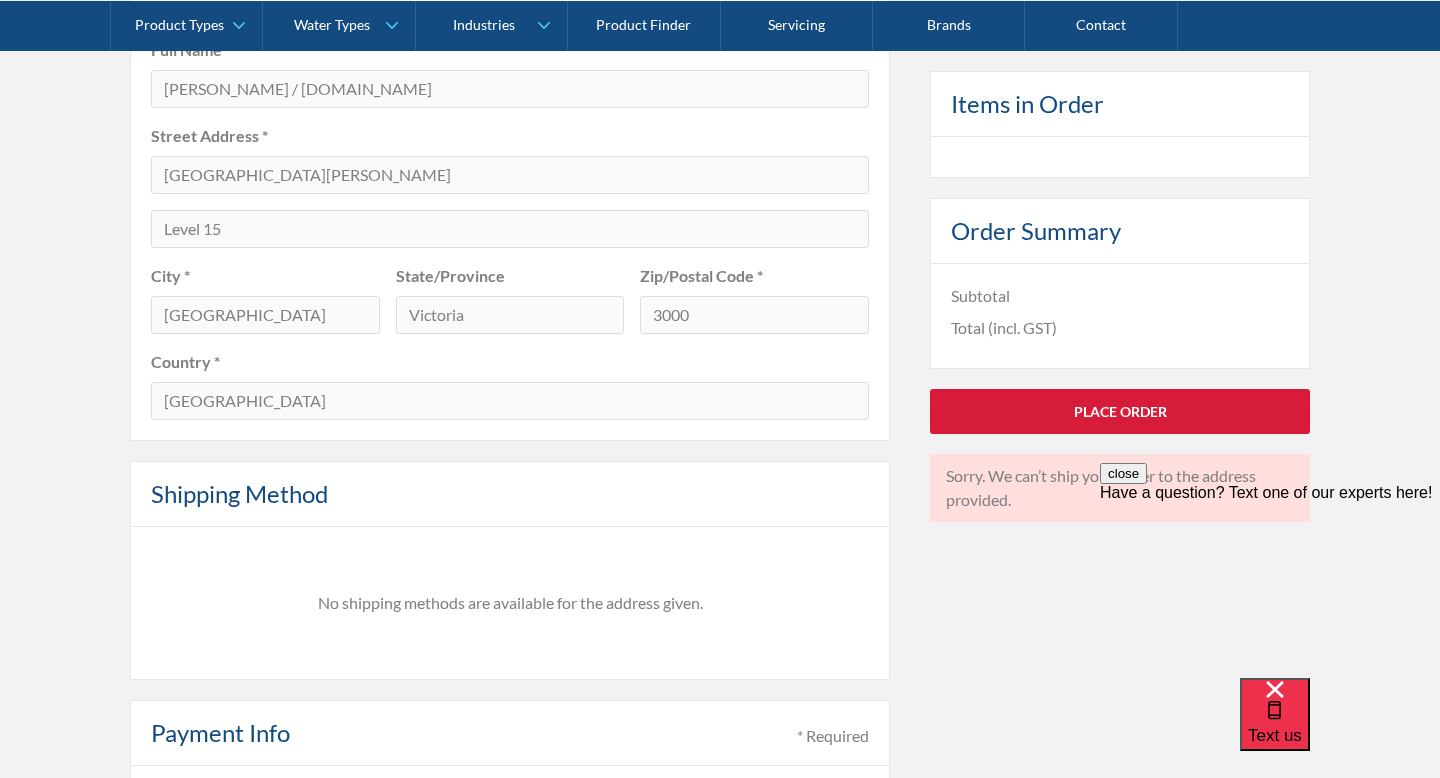 click on "Place Order" at bounding box center (1120, 410) 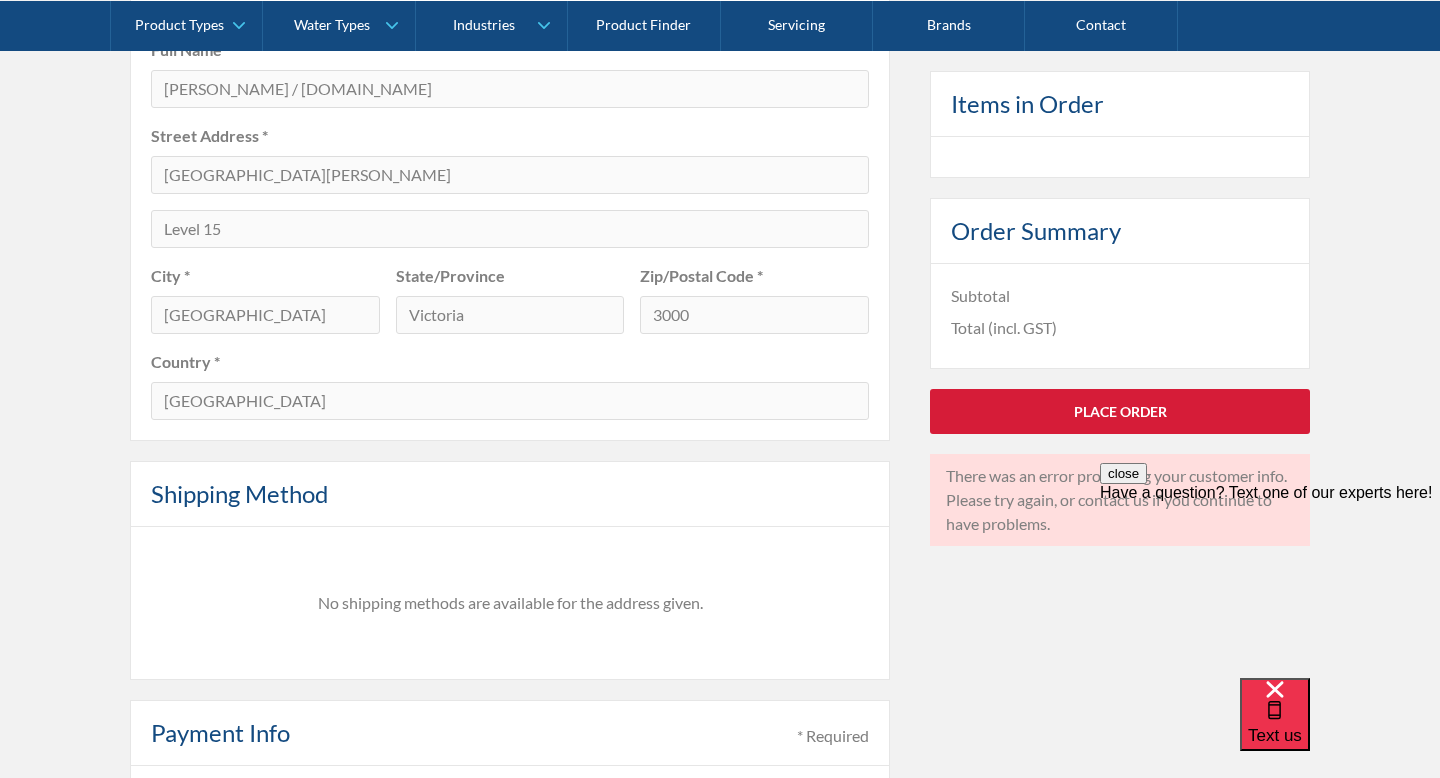 click on "Place Order" at bounding box center [1120, 410] 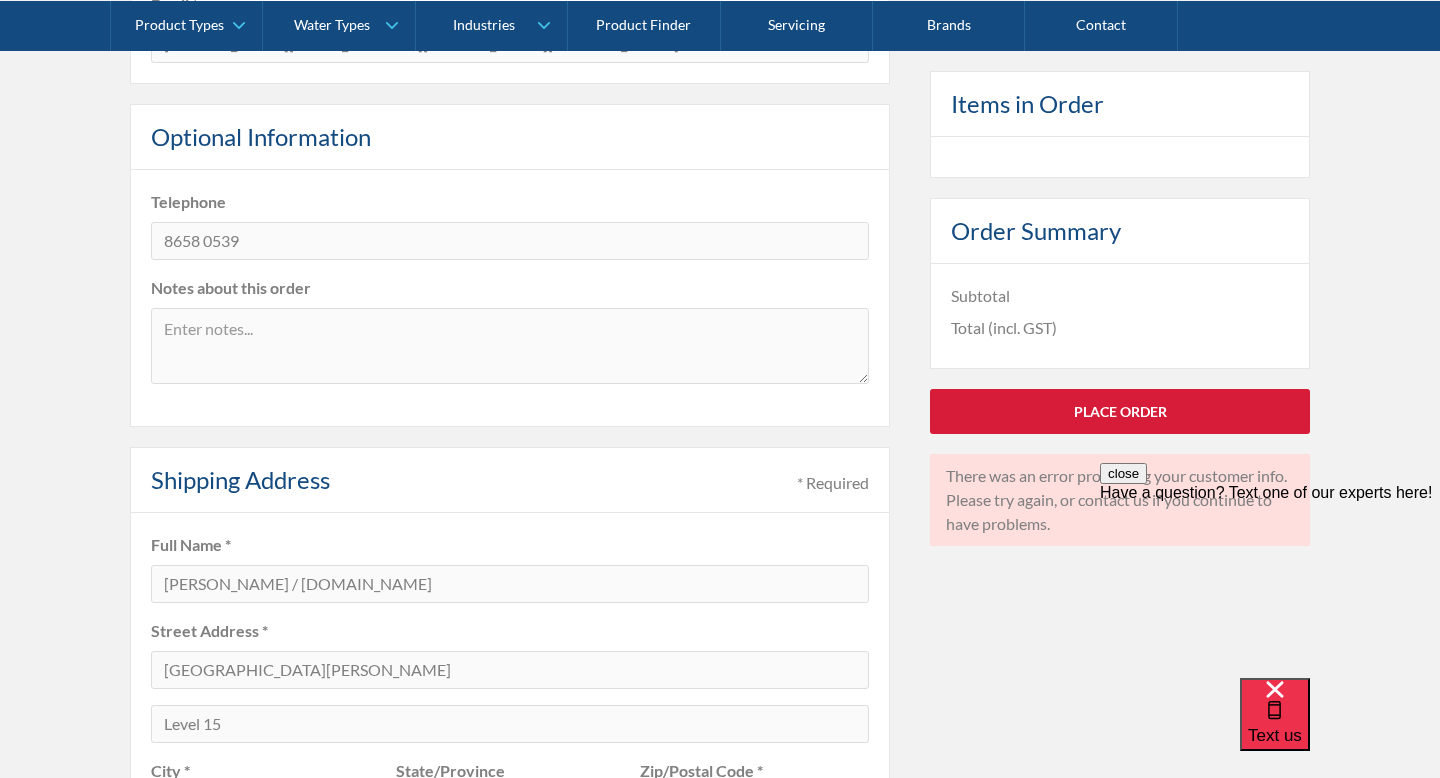 scroll, scrollTop: 751, scrollLeft: 0, axis: vertical 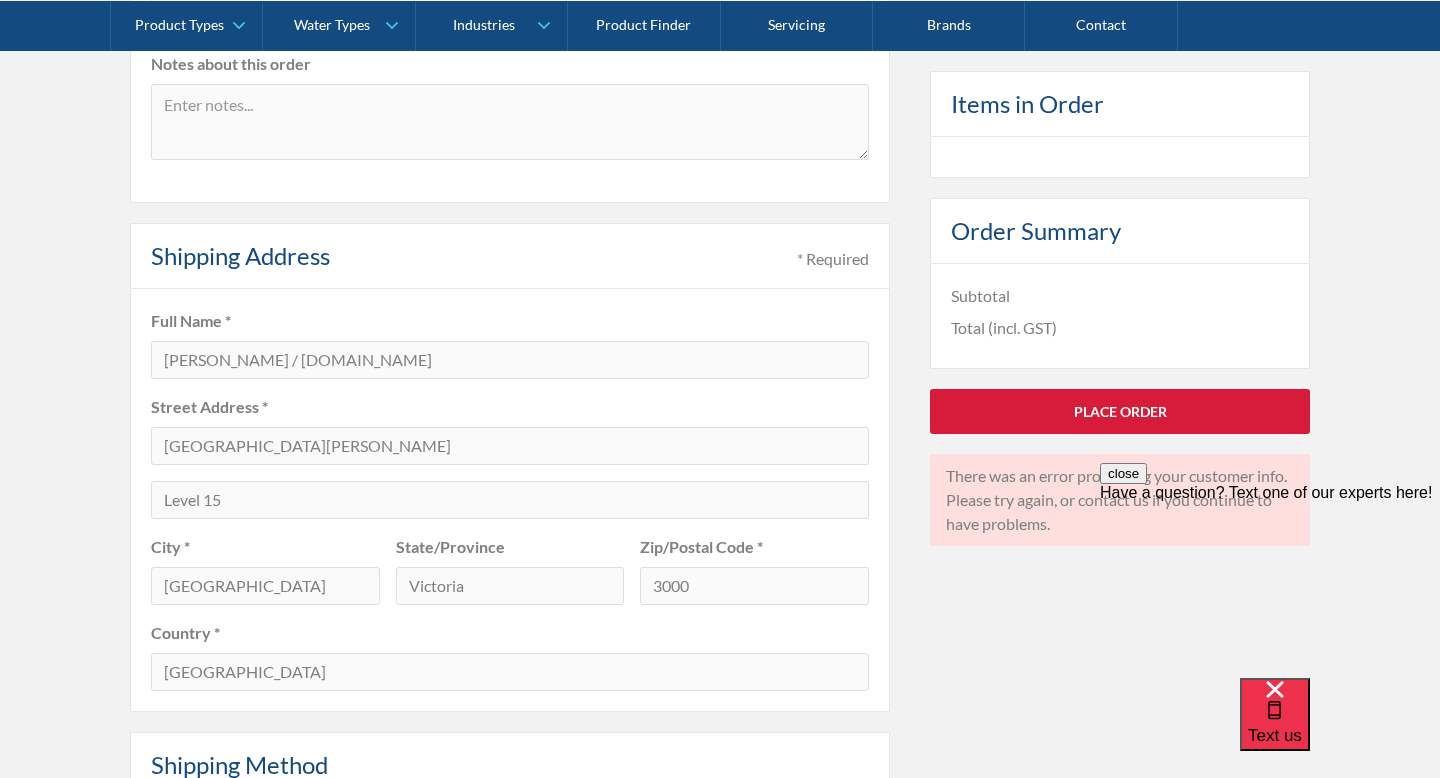 click on "Place Order" at bounding box center (1120, 410) 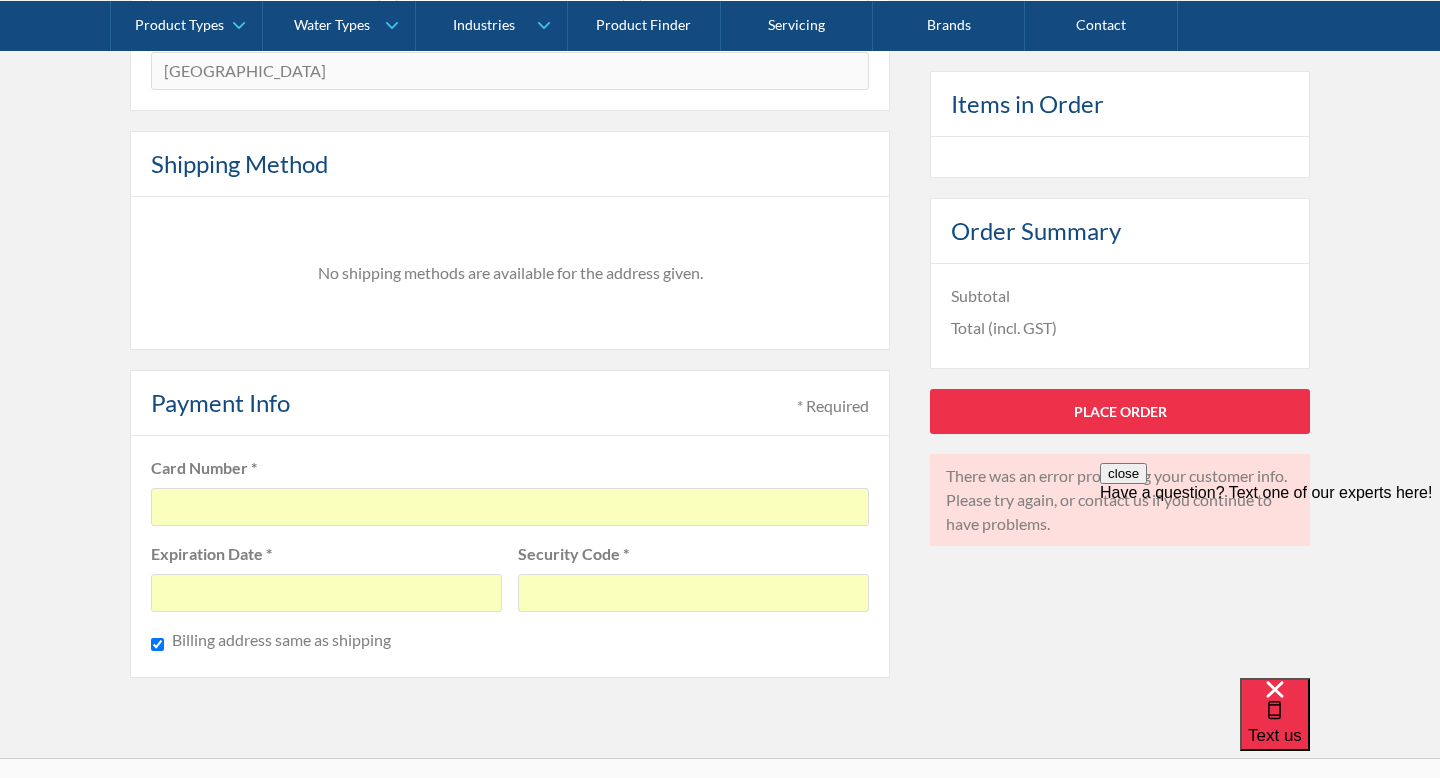 scroll, scrollTop: 1356, scrollLeft: 0, axis: vertical 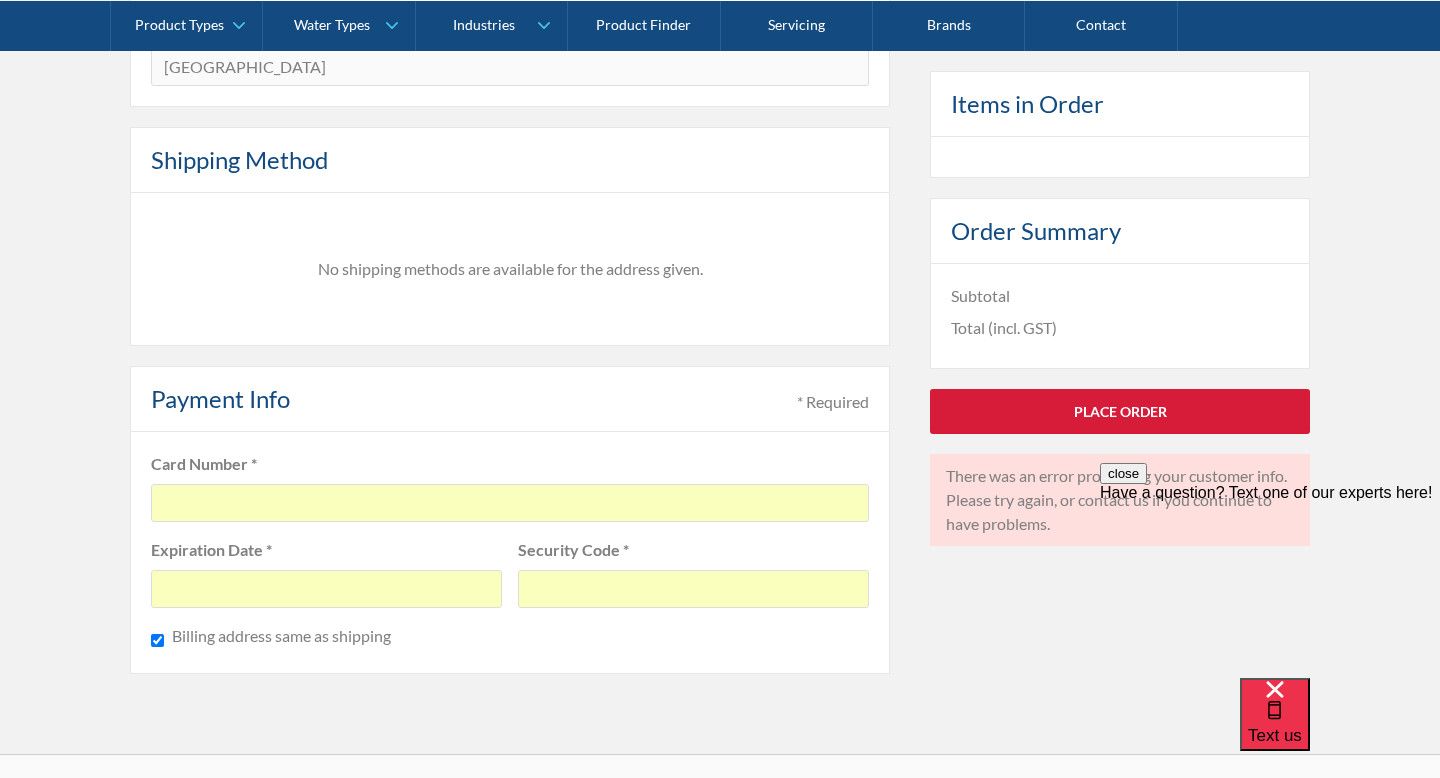 click on "Place Order" at bounding box center (1120, 410) 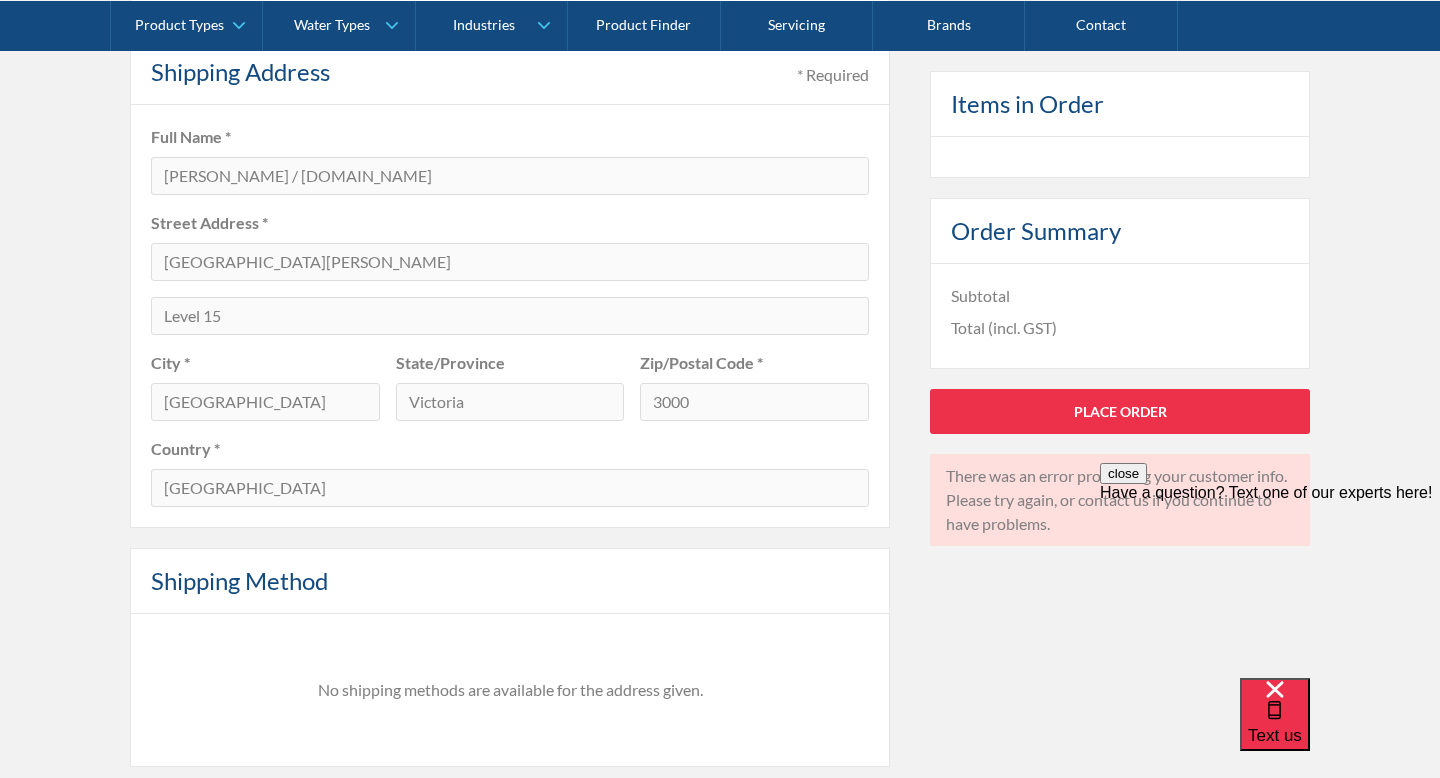 scroll, scrollTop: 923, scrollLeft: 0, axis: vertical 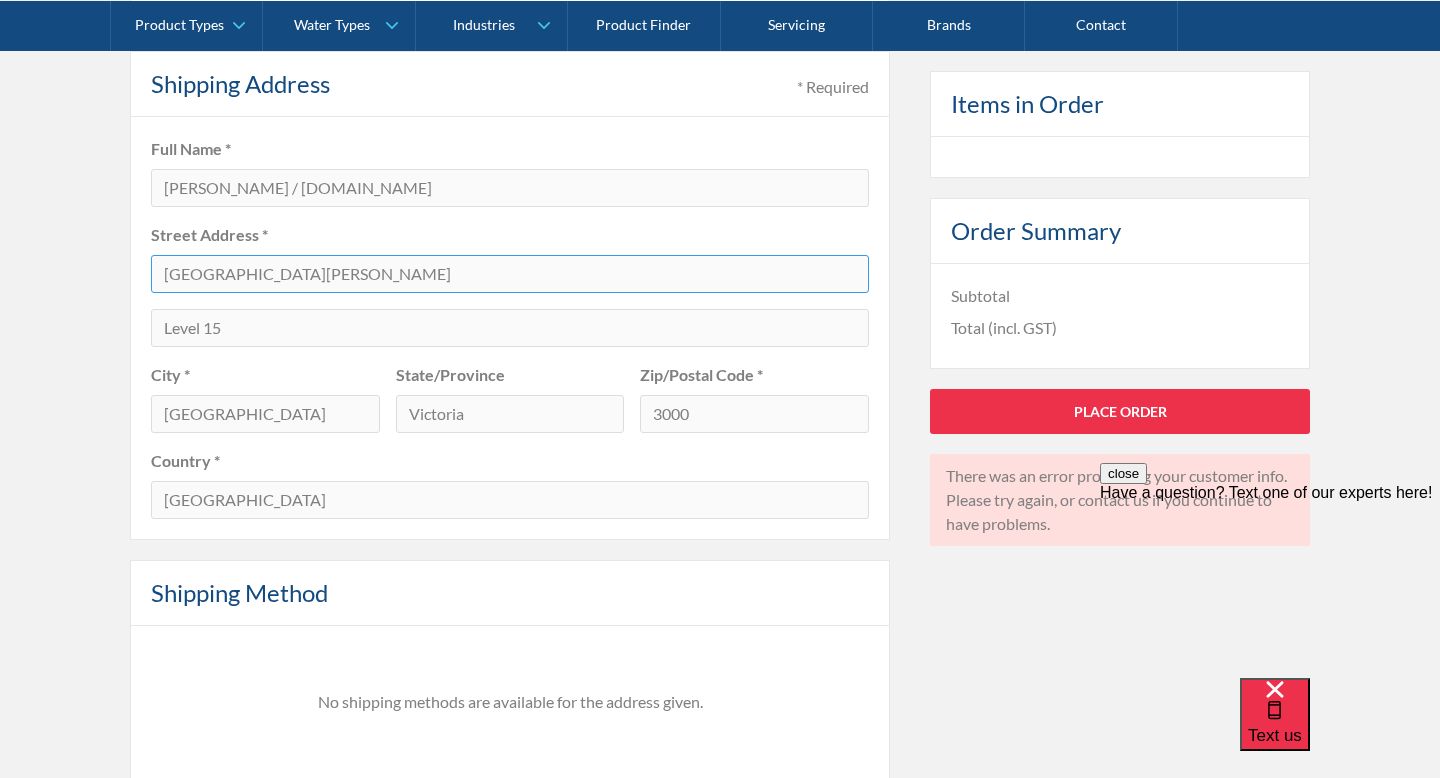 click on "357 Collins Street" at bounding box center [510, 274] 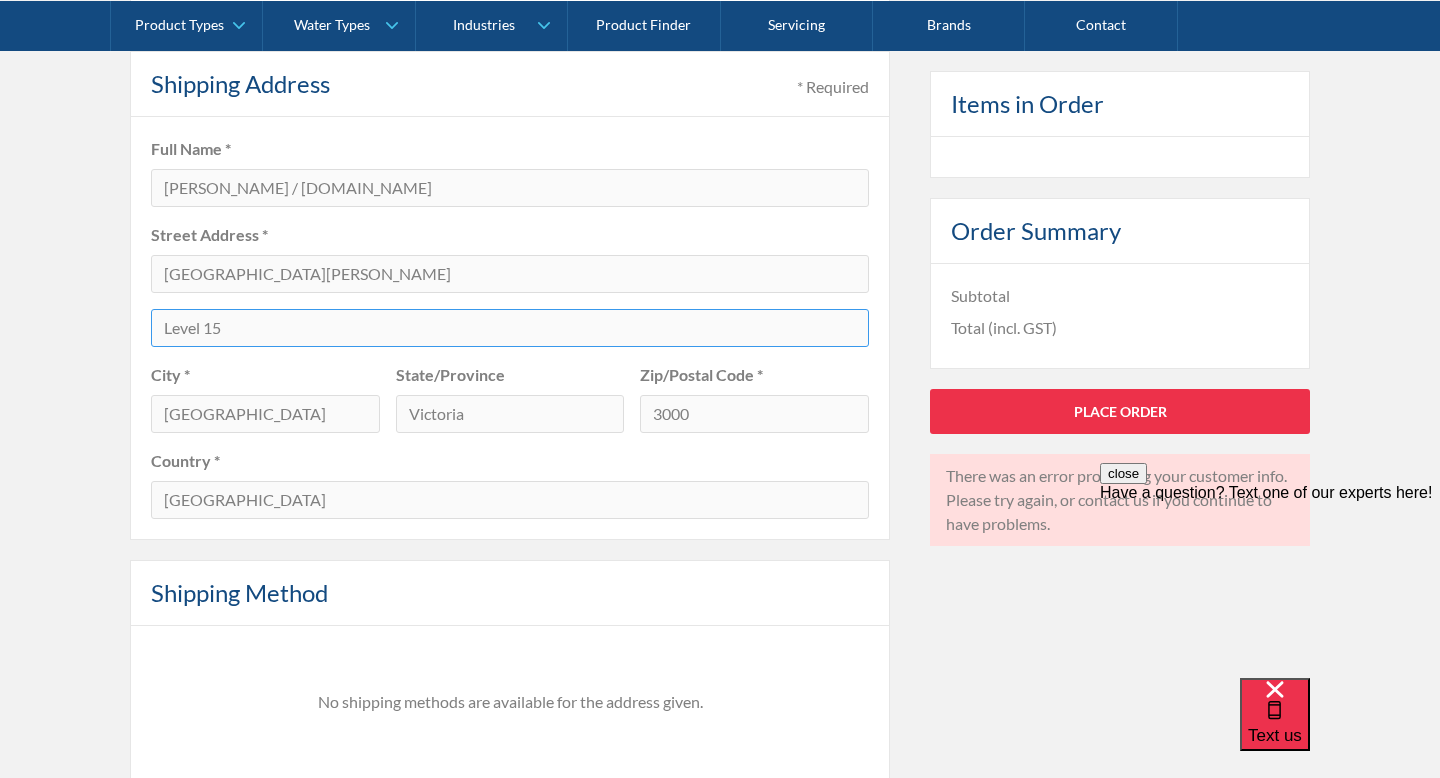 click on "Level 15" at bounding box center (510, 328) 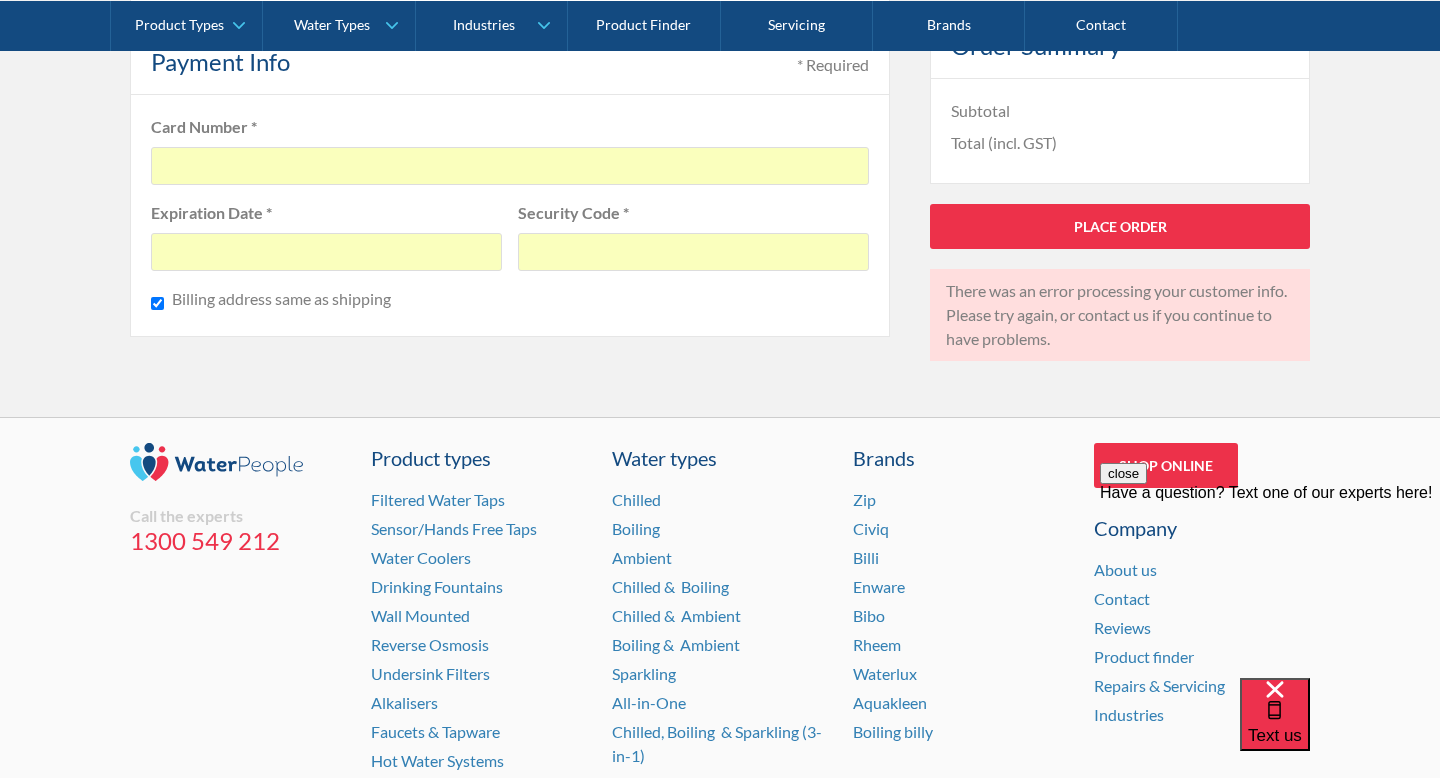 scroll, scrollTop: 1527, scrollLeft: 0, axis: vertical 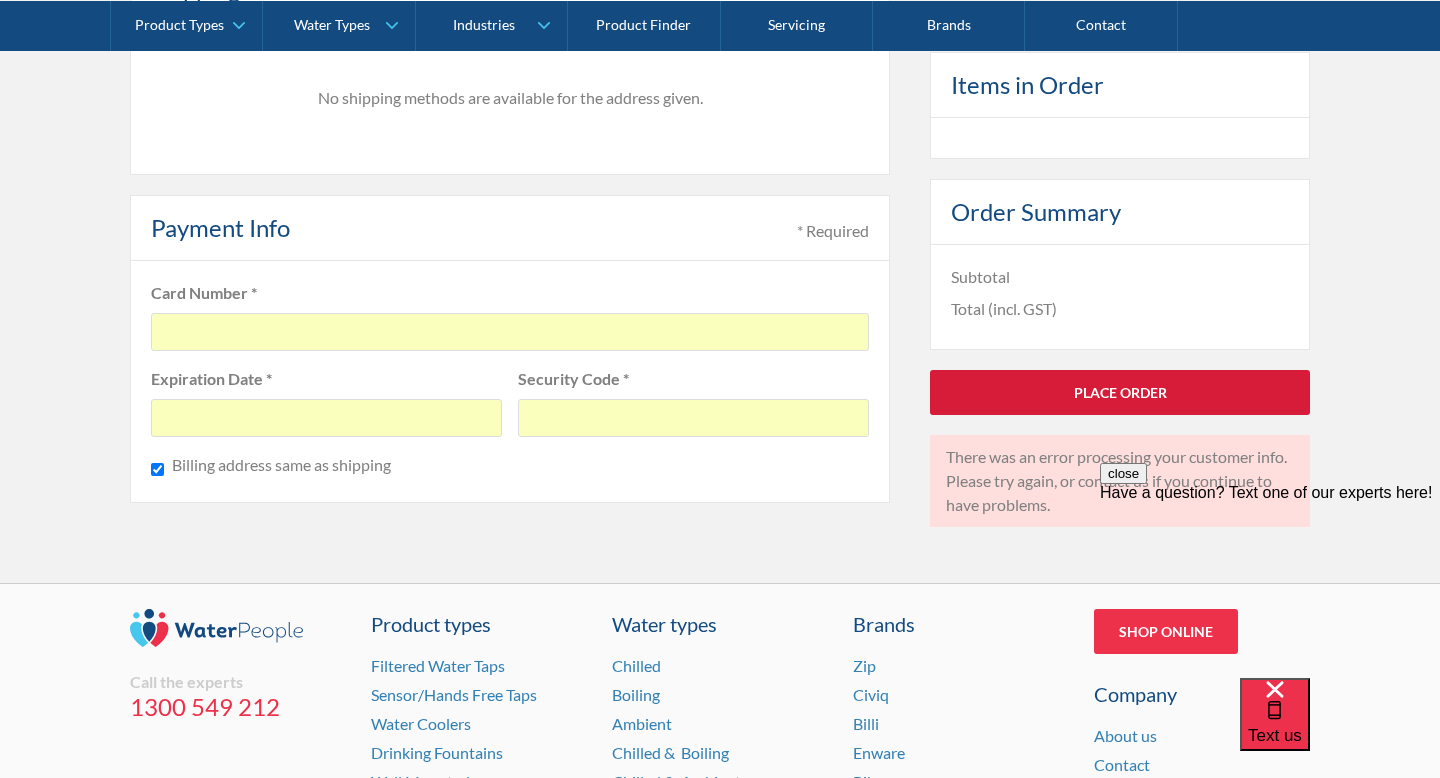 type 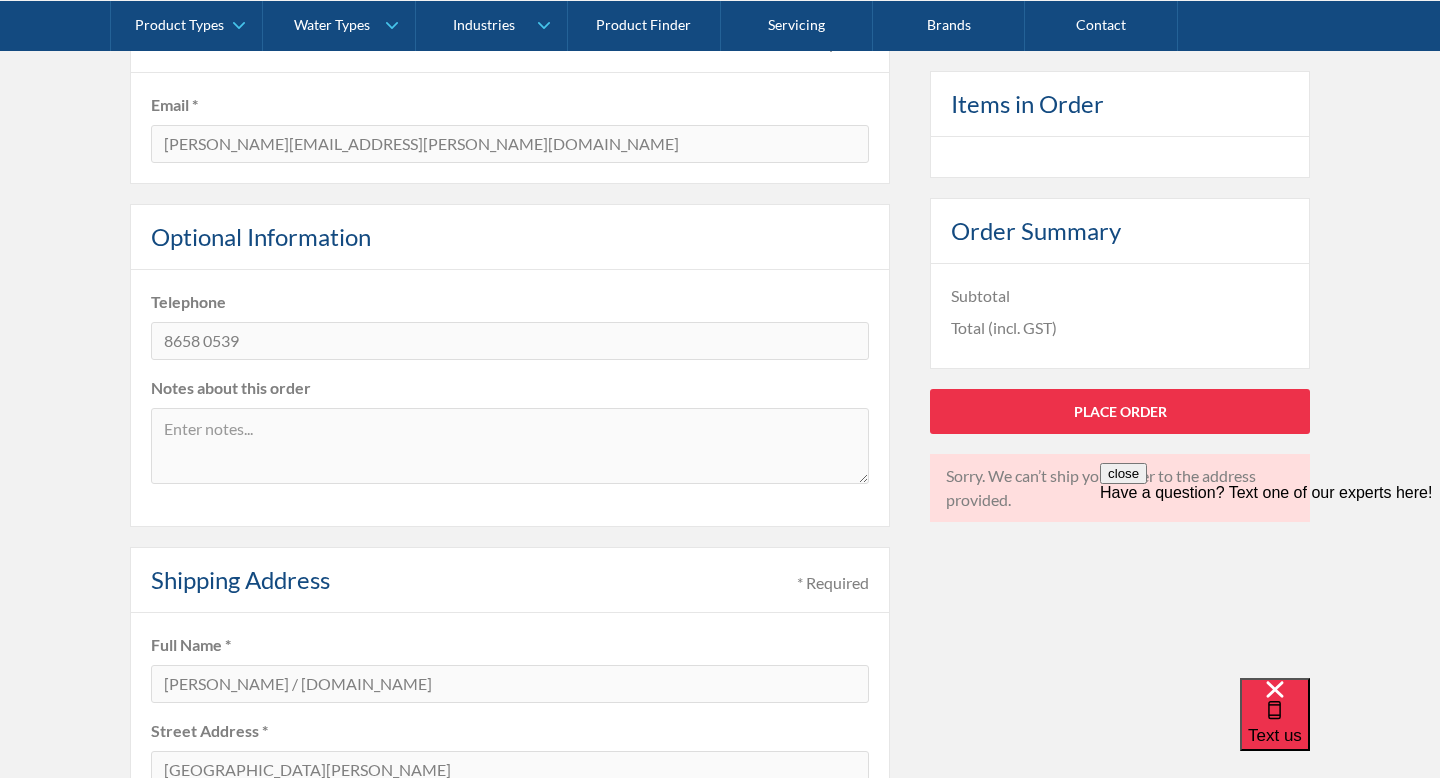 scroll, scrollTop: 437, scrollLeft: 0, axis: vertical 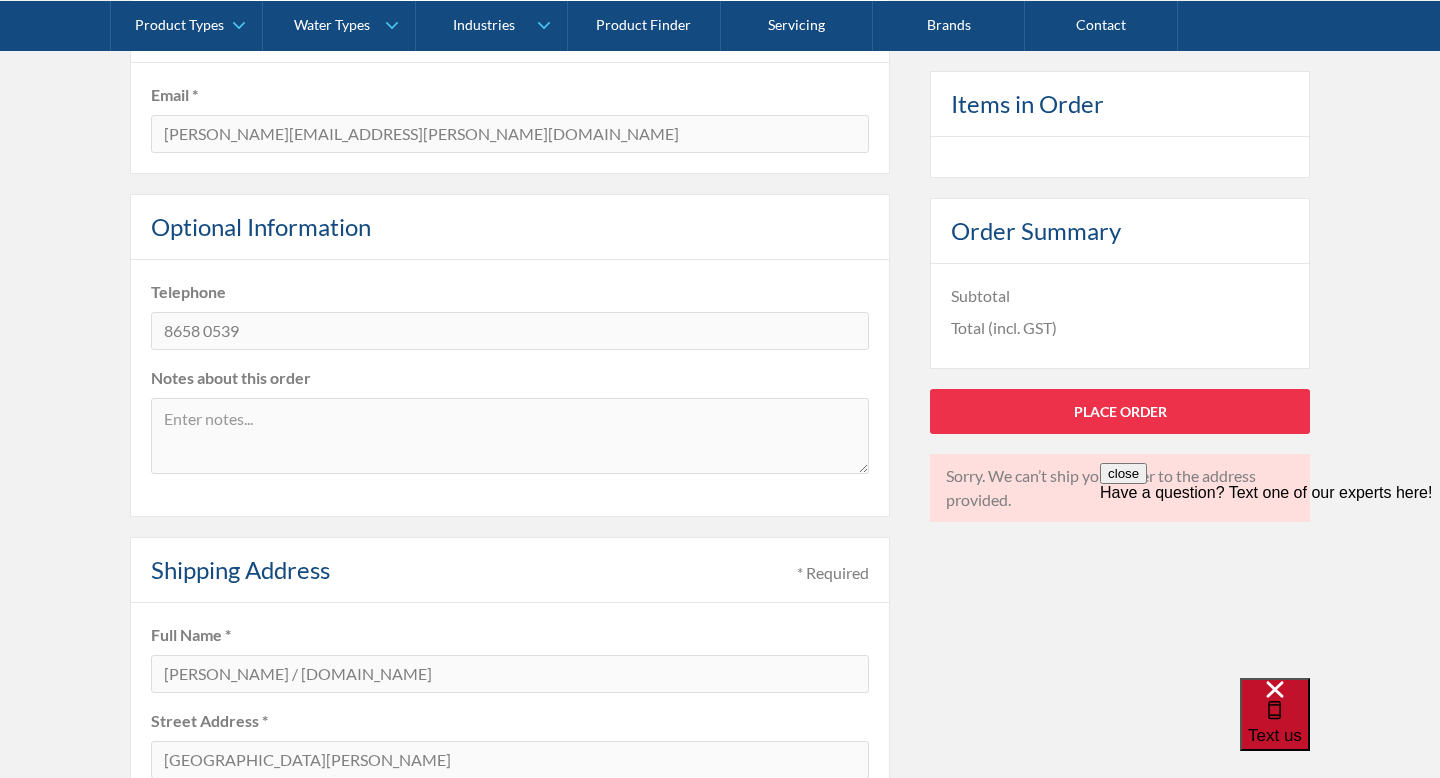 click on "Text us" at bounding box center [1275, 714] 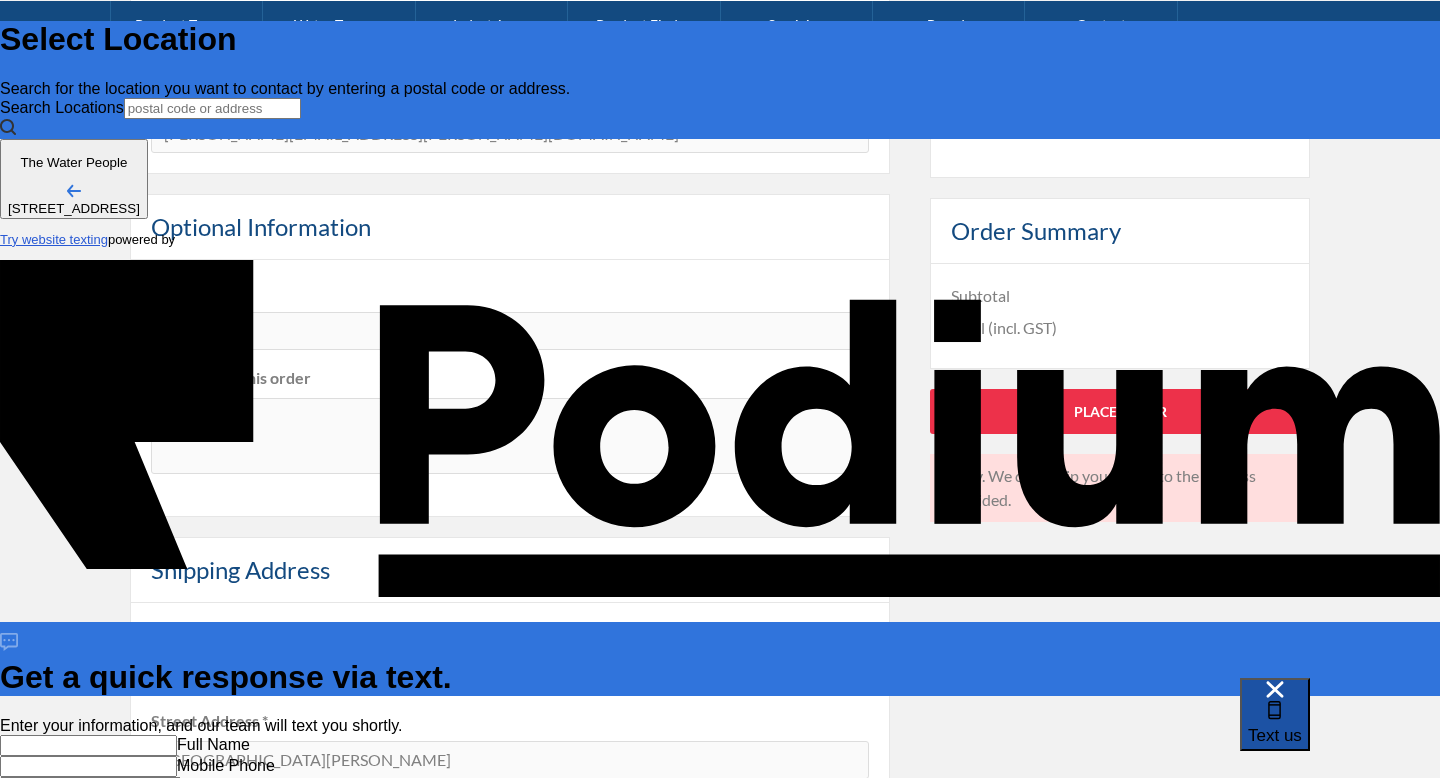 scroll, scrollTop: 0, scrollLeft: 0, axis: both 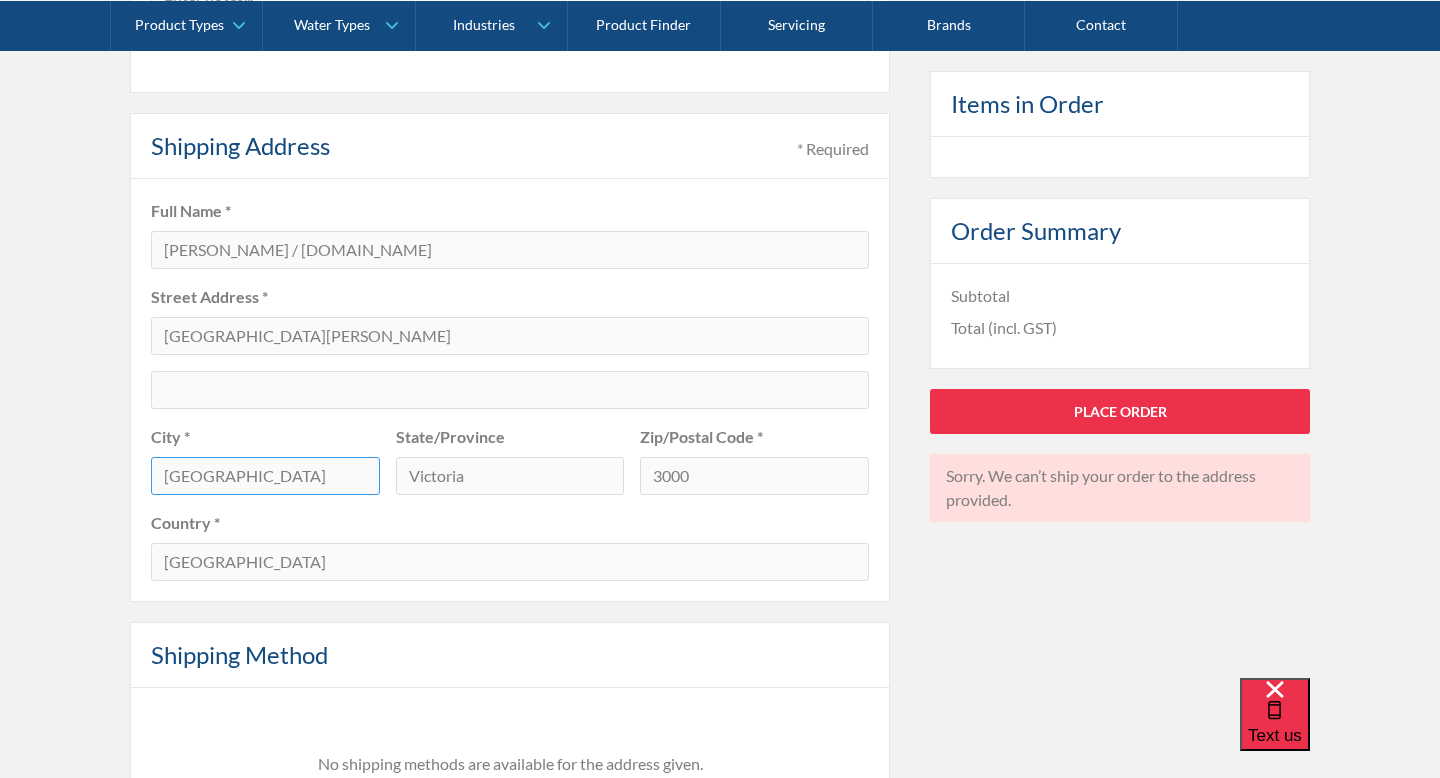 click on "MELBOURNE" at bounding box center (265, 476) 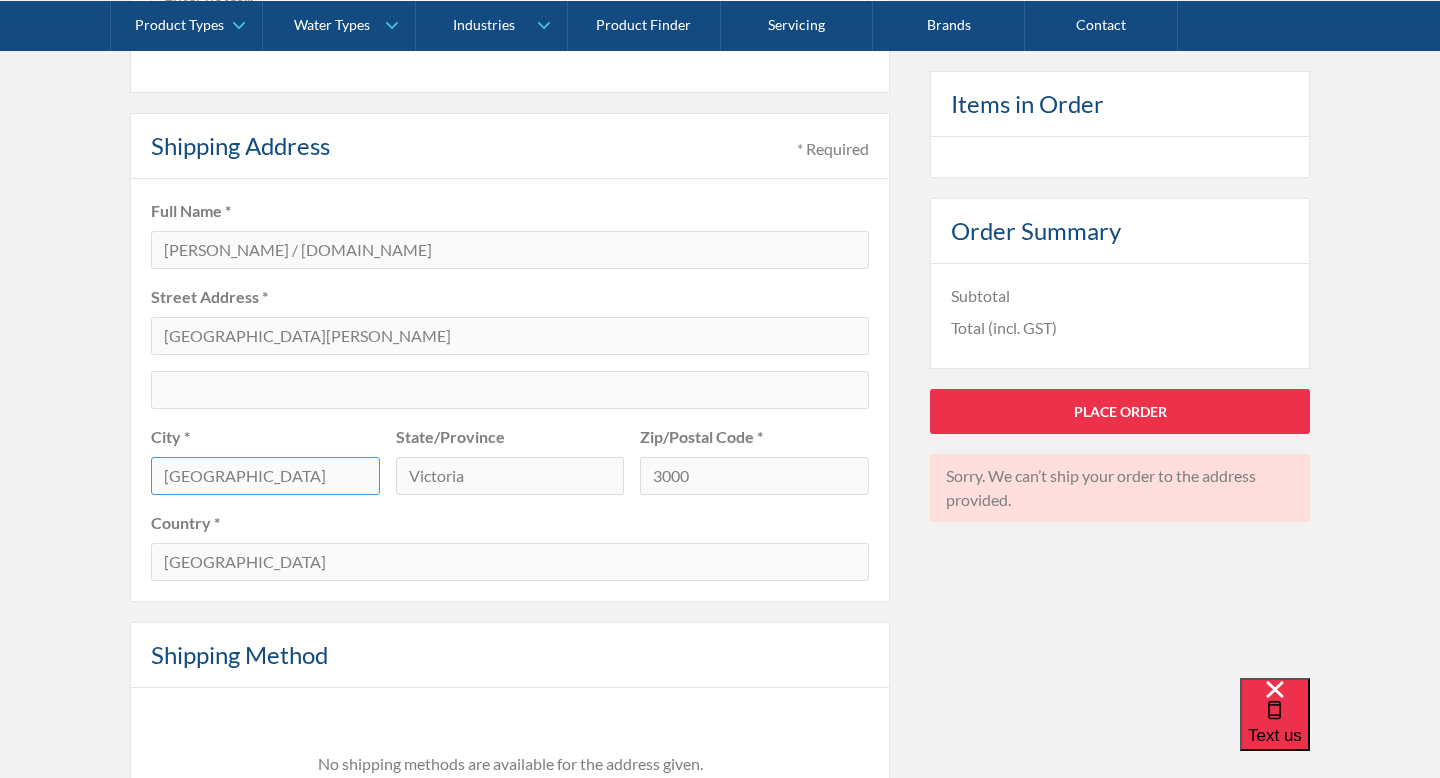 type on "Melbourne" 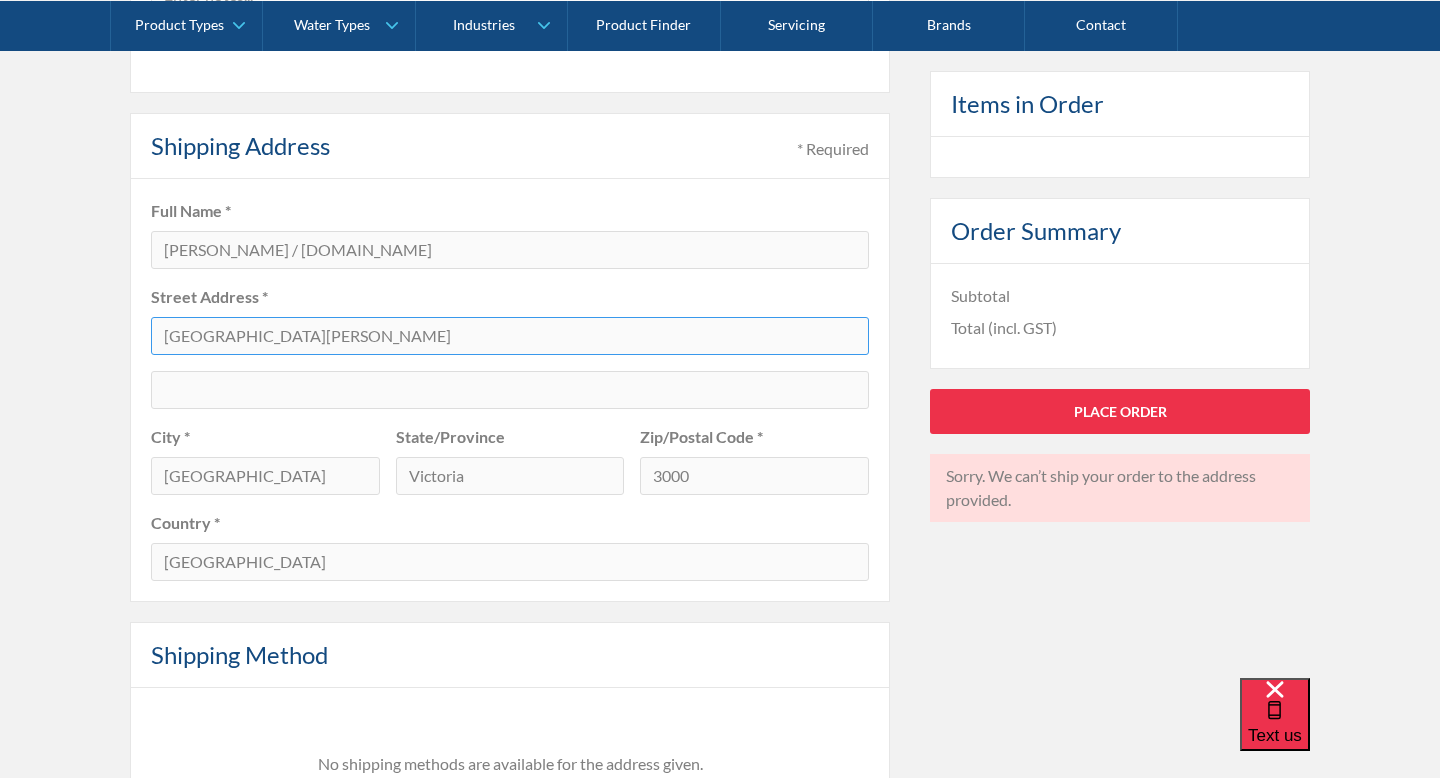 click on "357 Collins Street" at bounding box center [510, 336] 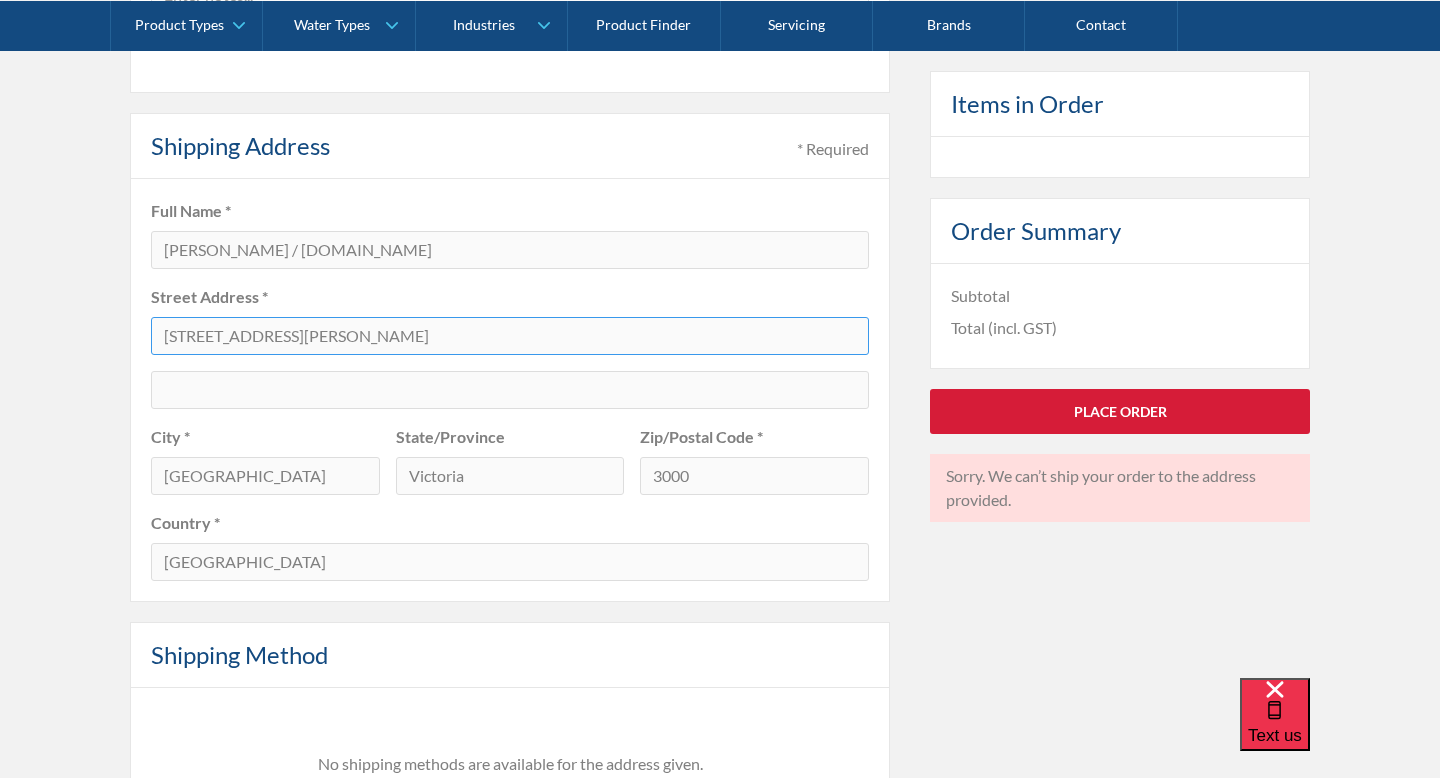 type on "15, 357 Collins Street" 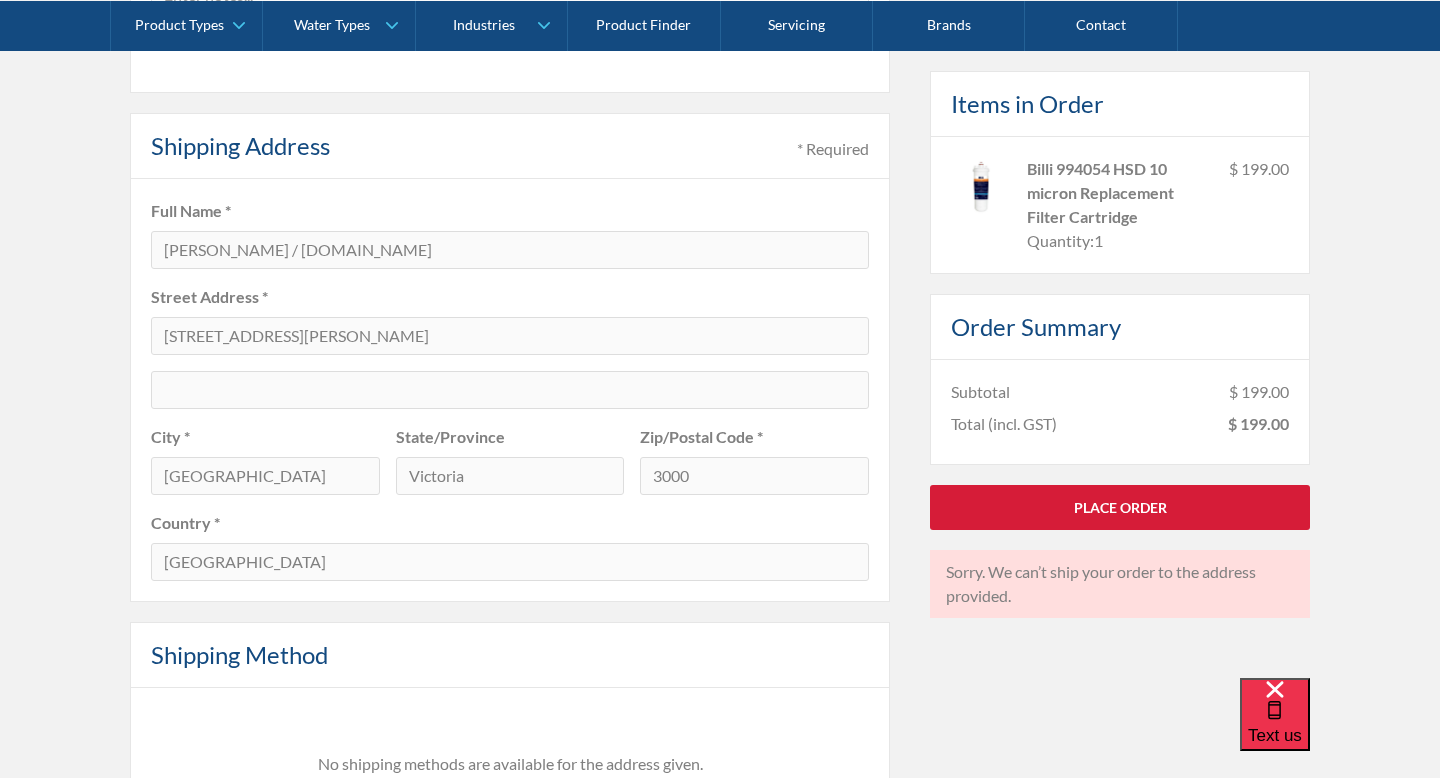 click on "Total (incl. GST)" at bounding box center (1004, 423) 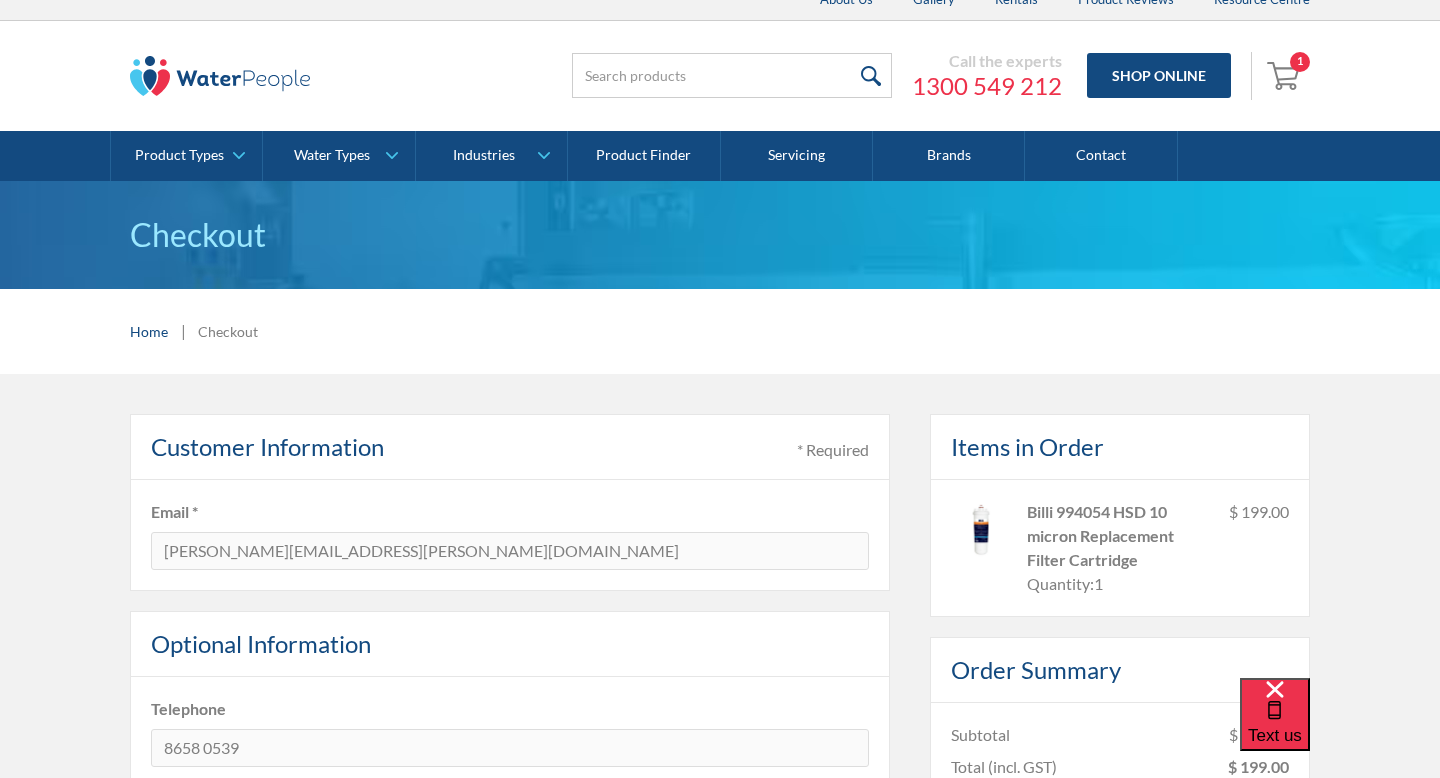 scroll, scrollTop: 0, scrollLeft: 0, axis: both 